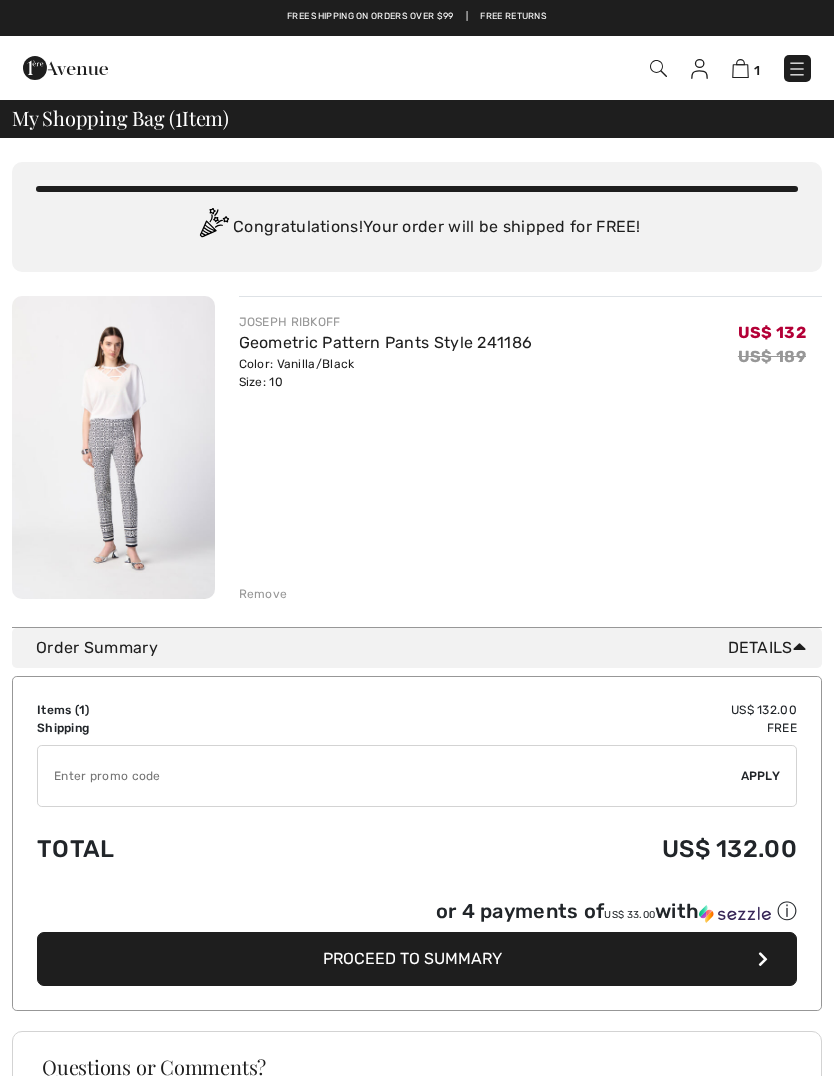checkbox on "true" 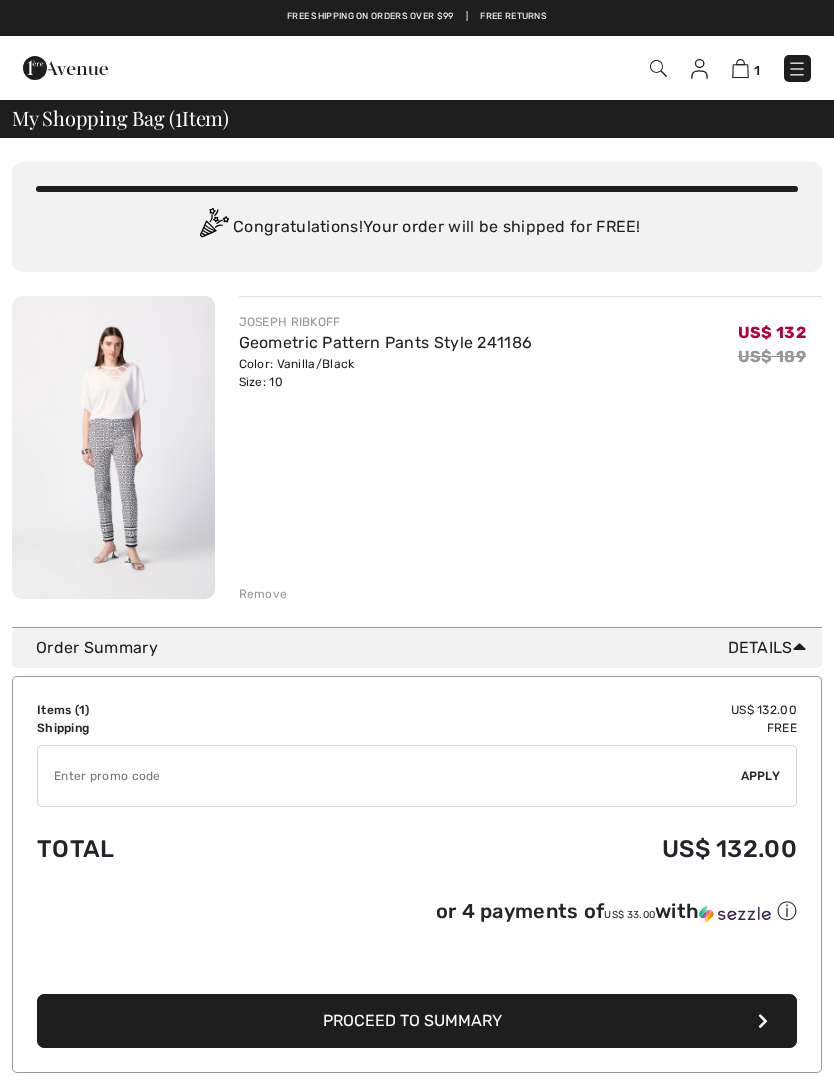 click on "Remove" at bounding box center [263, 594] 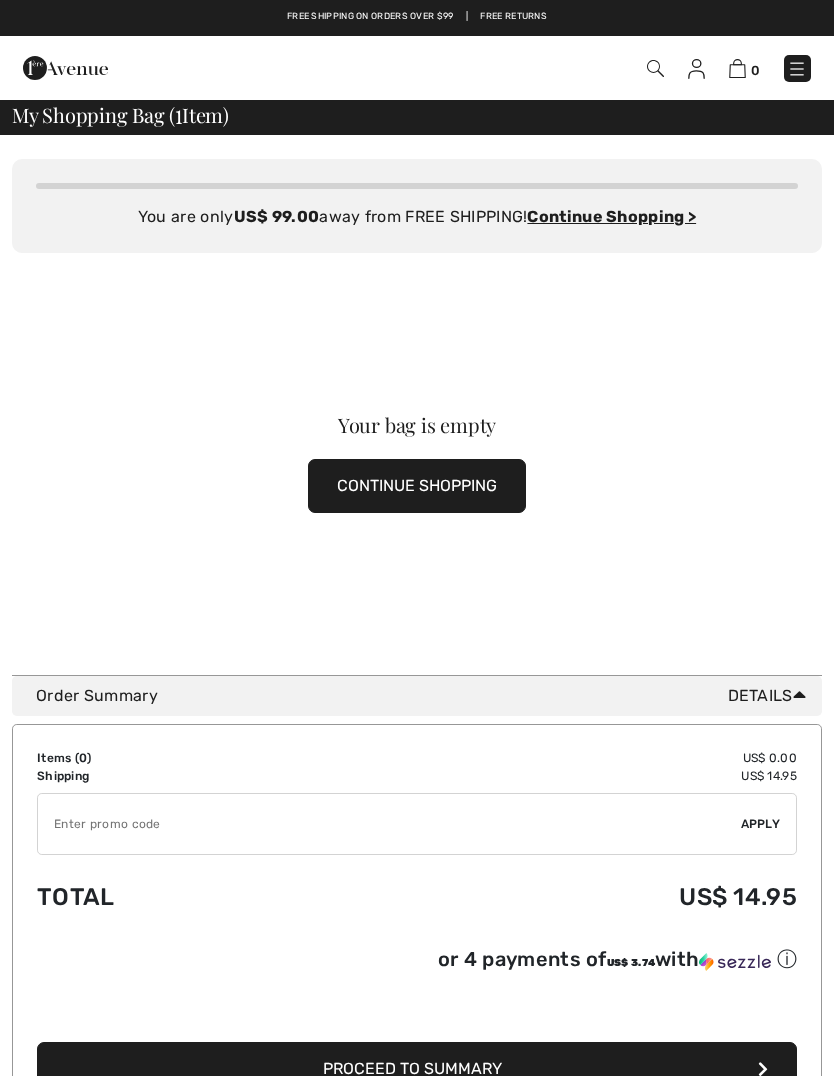scroll, scrollTop: 0, scrollLeft: 0, axis: both 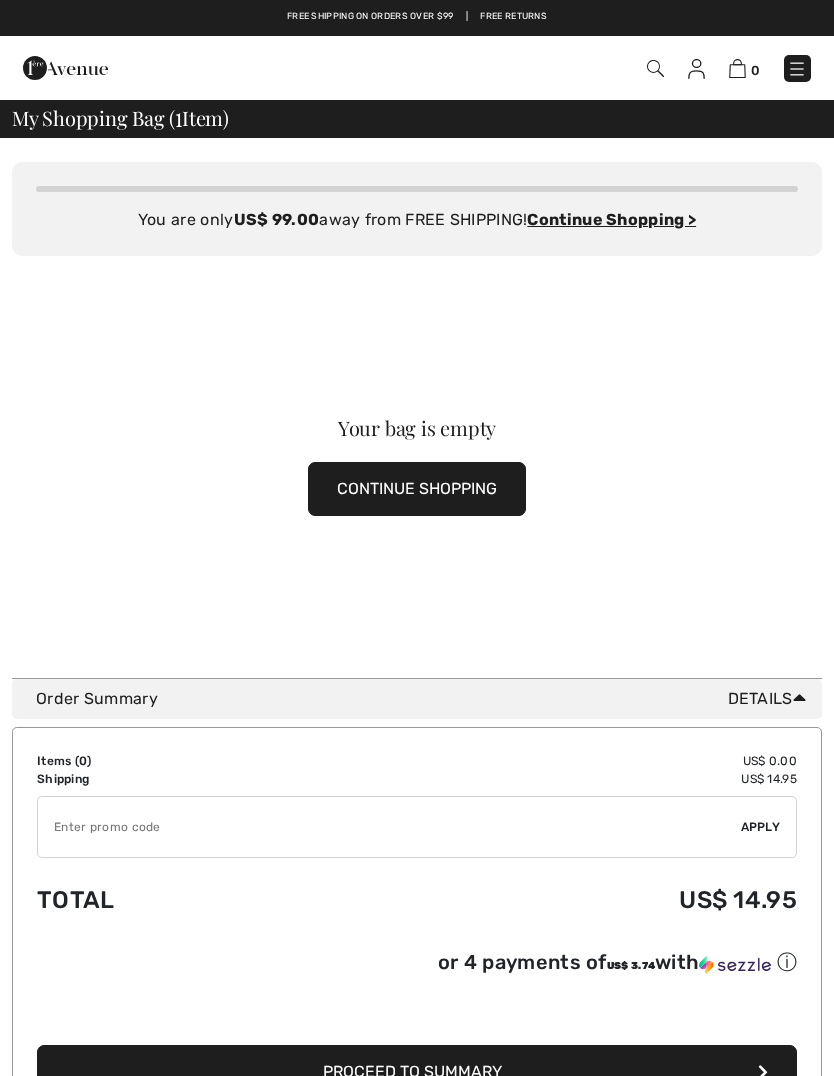click on "CONTINUE SHOPPING" at bounding box center (417, 489) 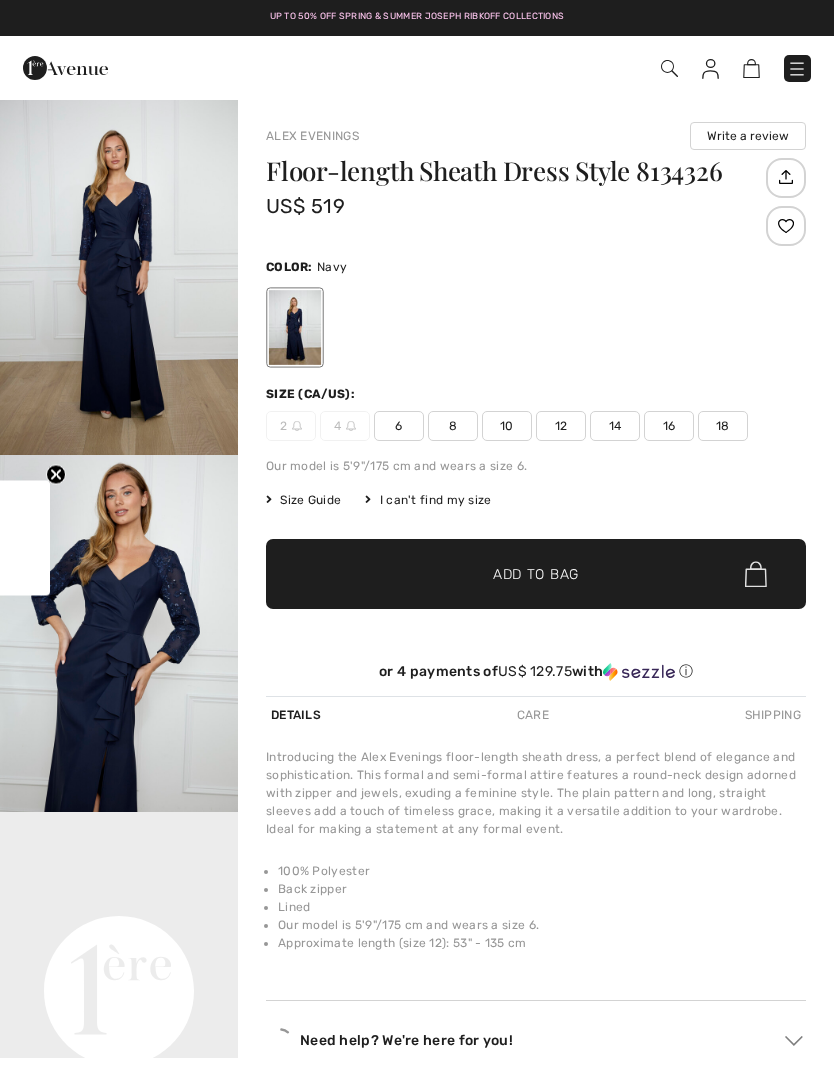 scroll, scrollTop: 0, scrollLeft: 0, axis: both 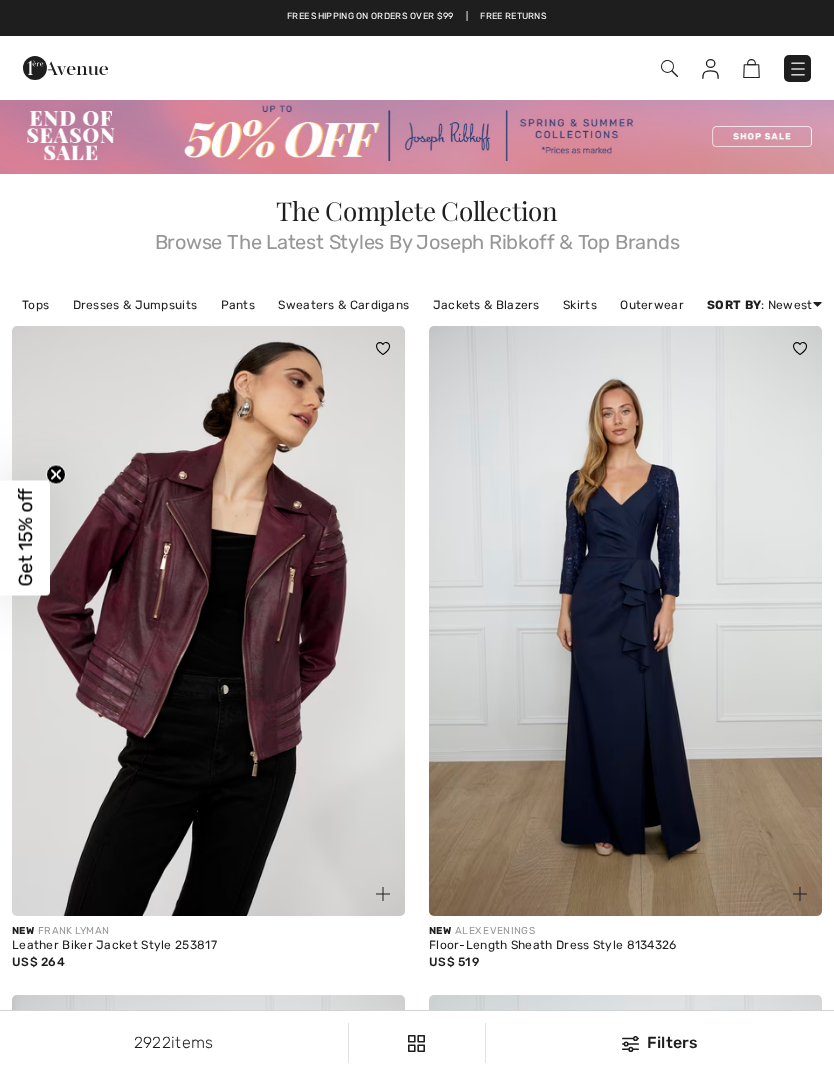 checkbox on "true" 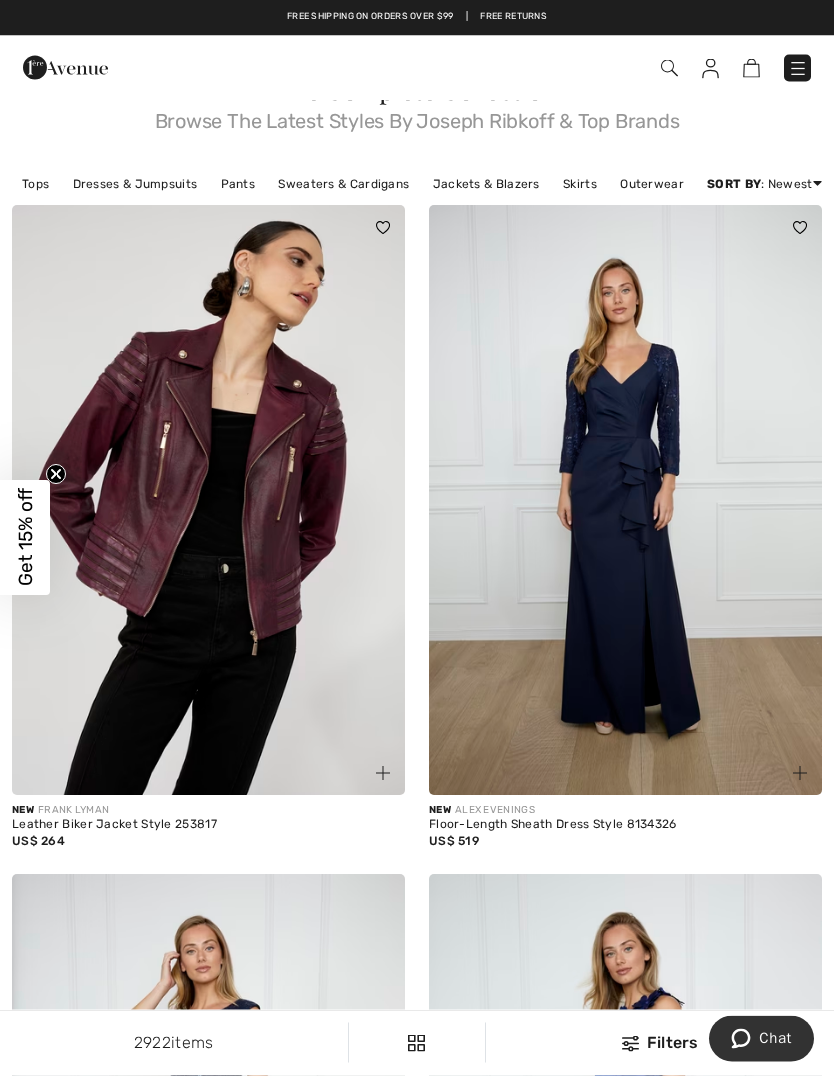 scroll, scrollTop: 0, scrollLeft: 0, axis: both 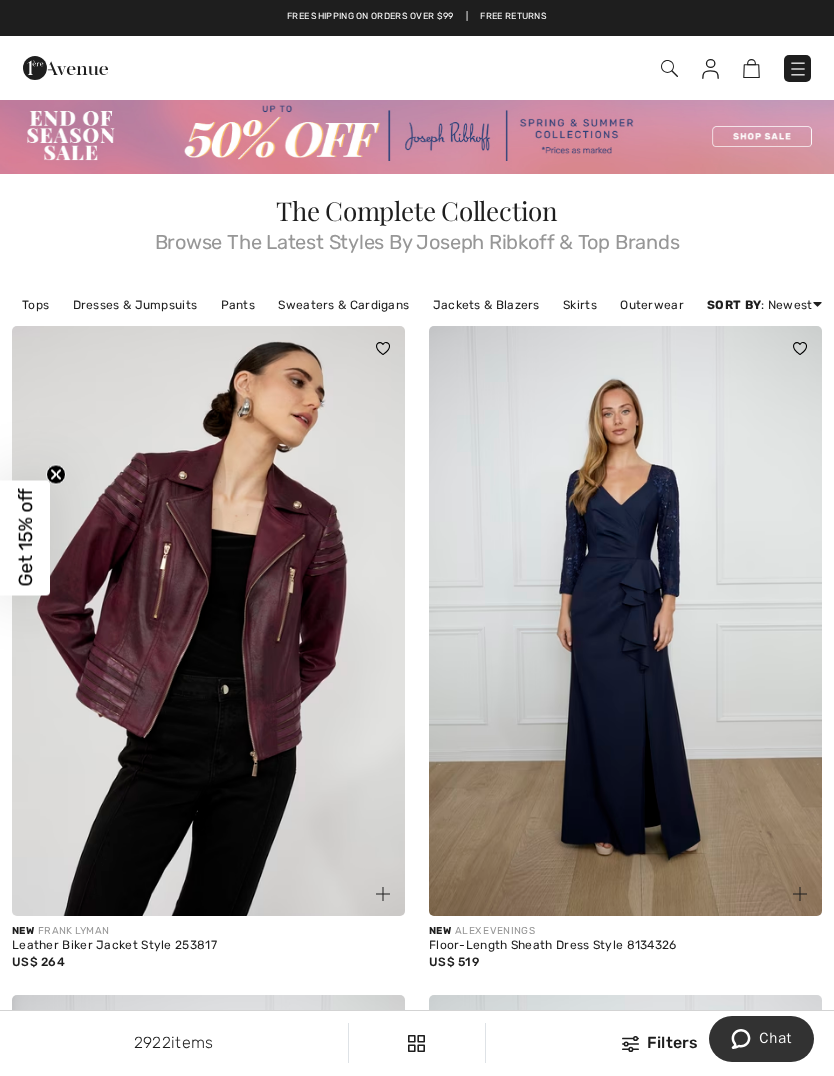 click at bounding box center (417, 136) 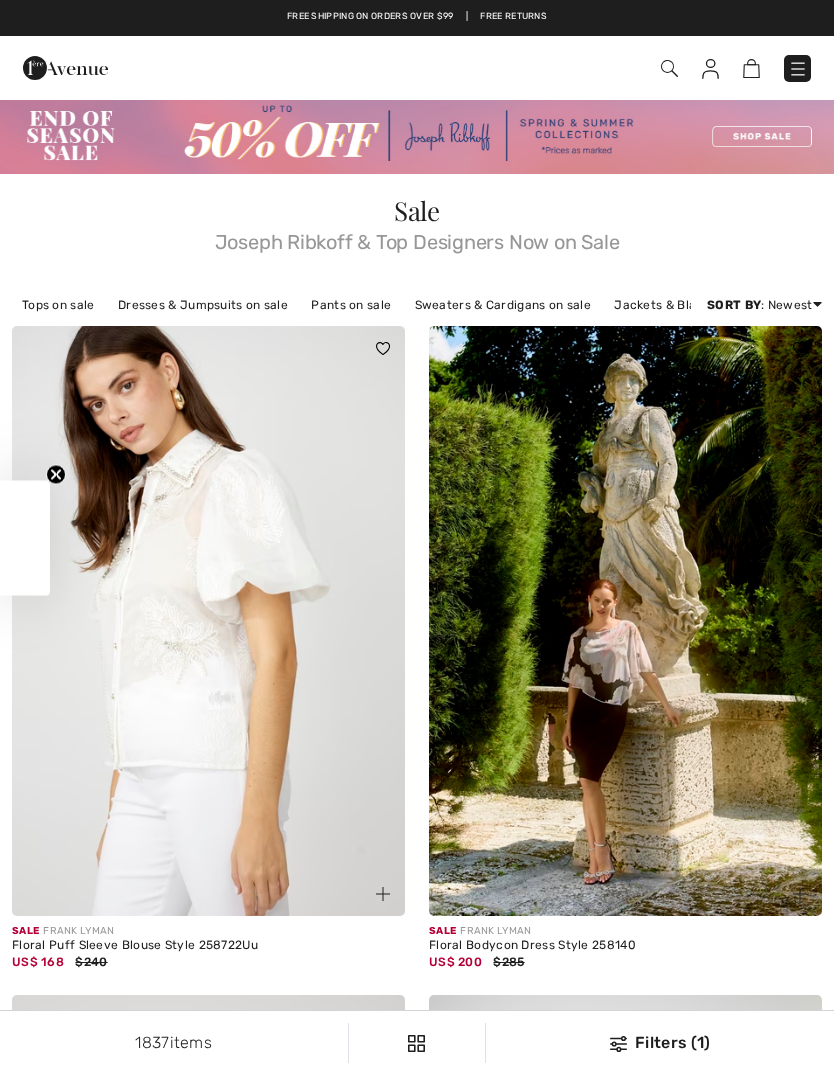 scroll, scrollTop: 166, scrollLeft: 0, axis: vertical 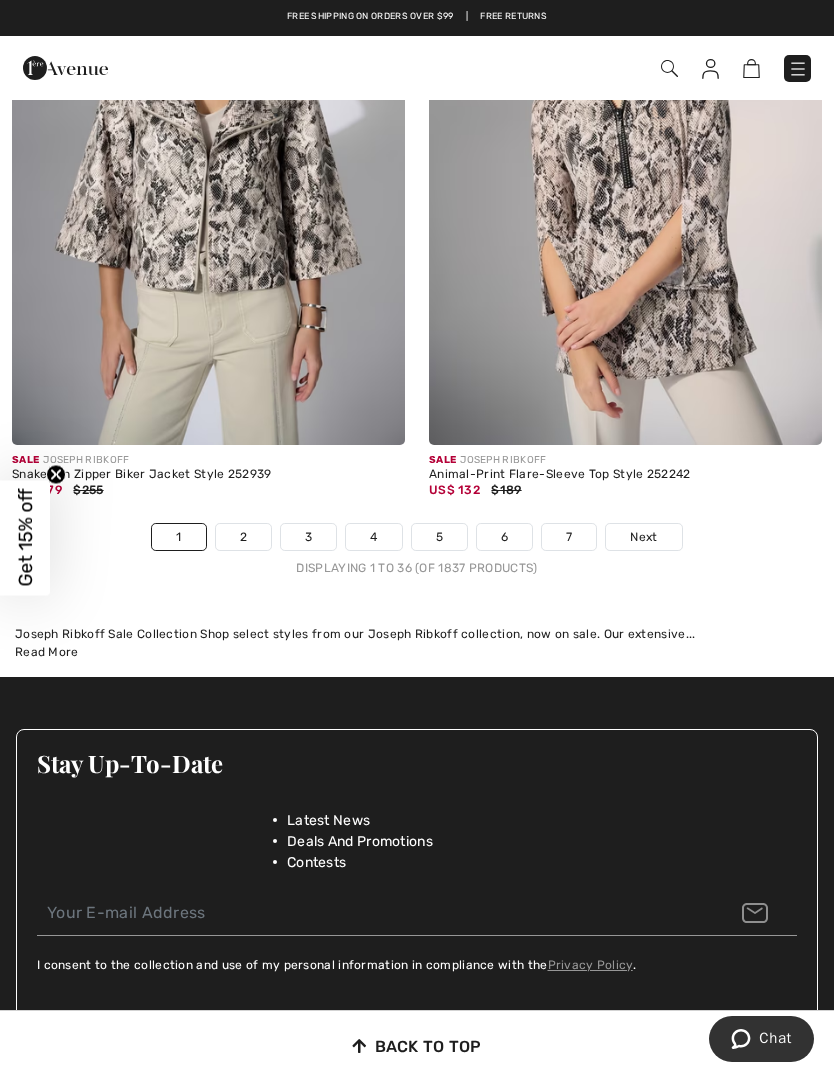 click on "2" at bounding box center (243, 537) 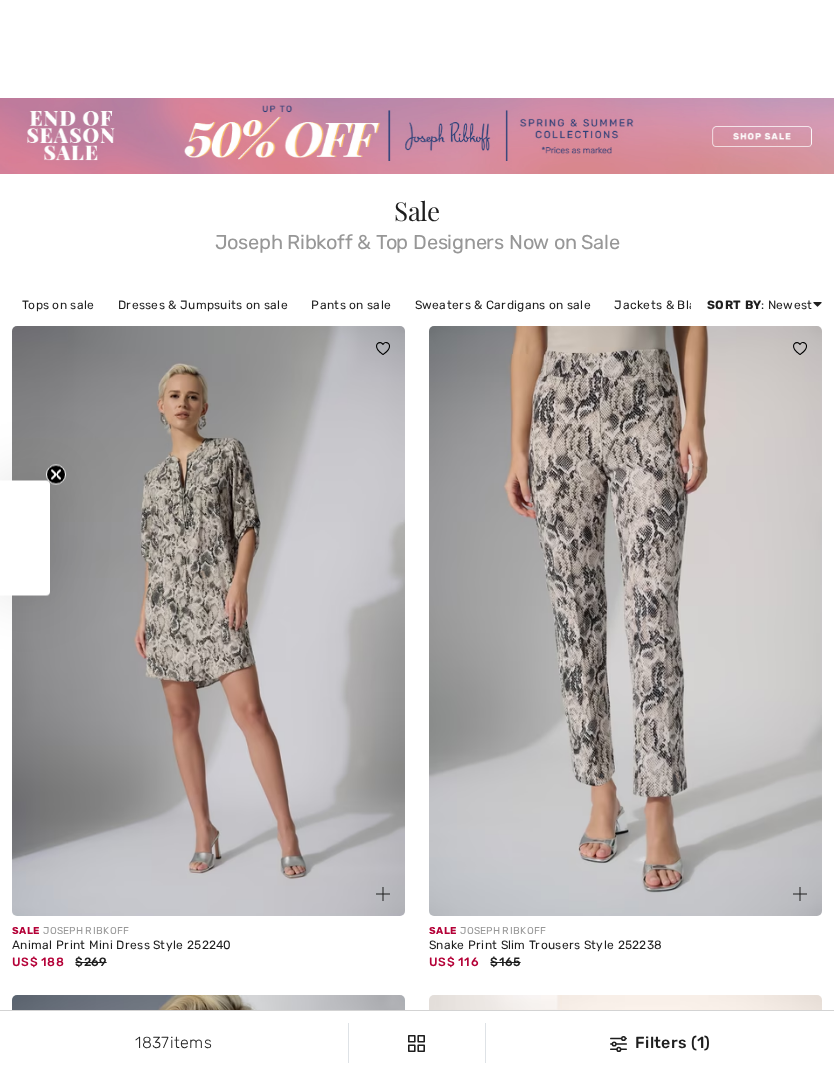 checkbox on "true" 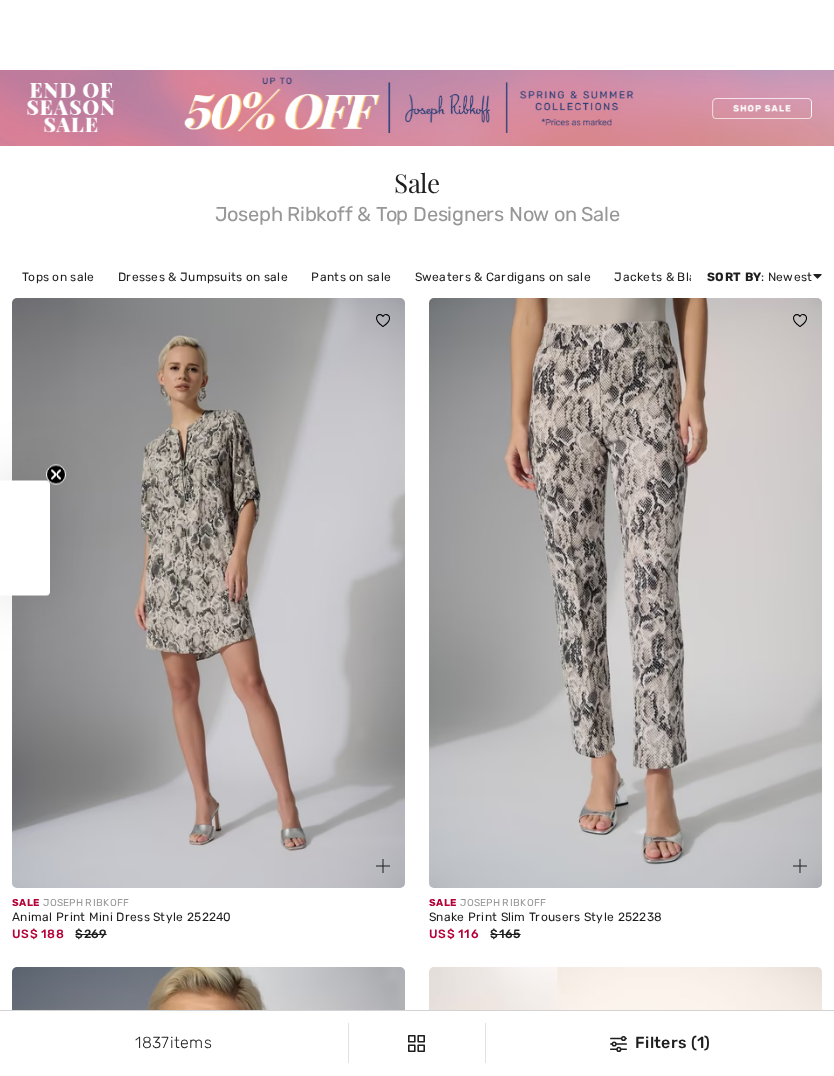 scroll, scrollTop: 0, scrollLeft: 0, axis: both 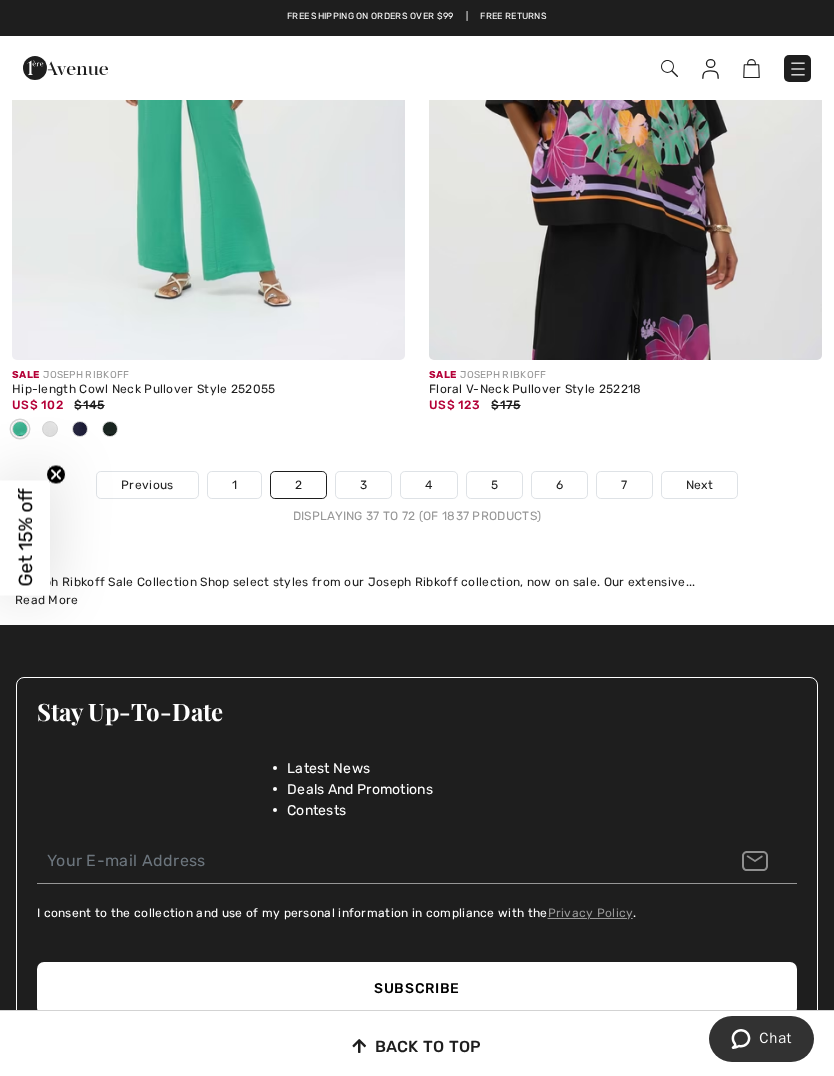 click on "3" at bounding box center [363, 485] 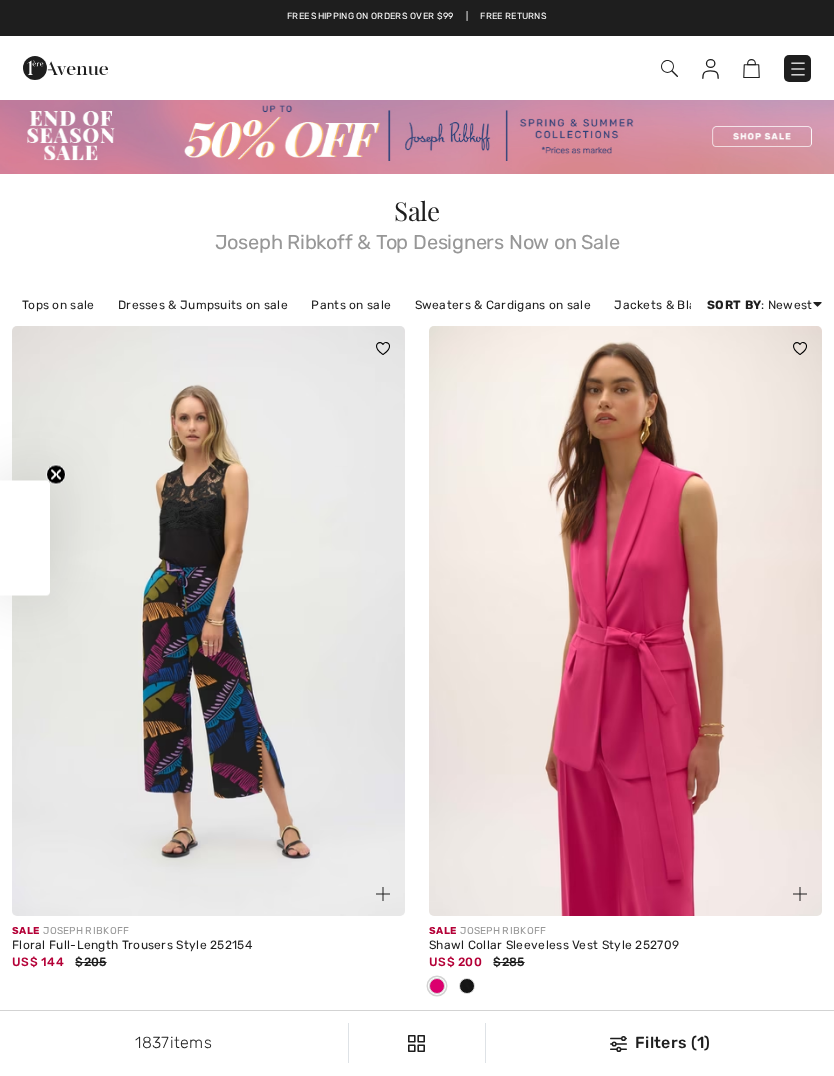 checkbox on "true" 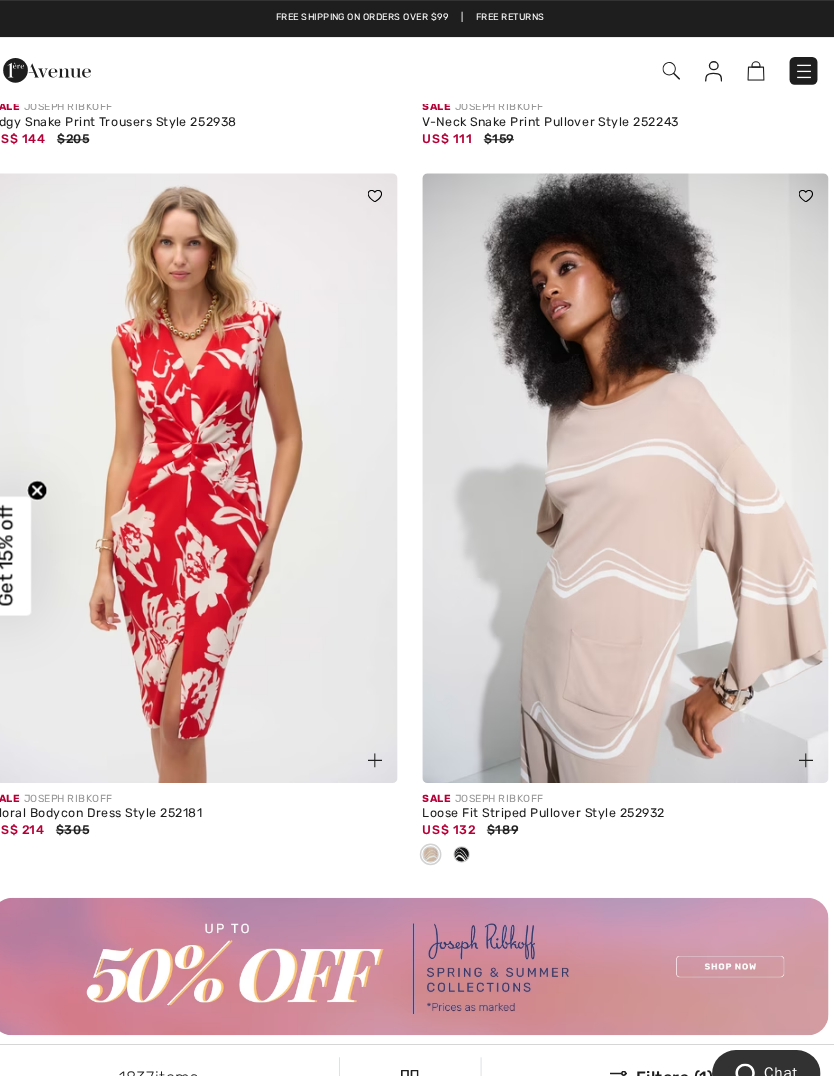 scroll, scrollTop: 7913, scrollLeft: 0, axis: vertical 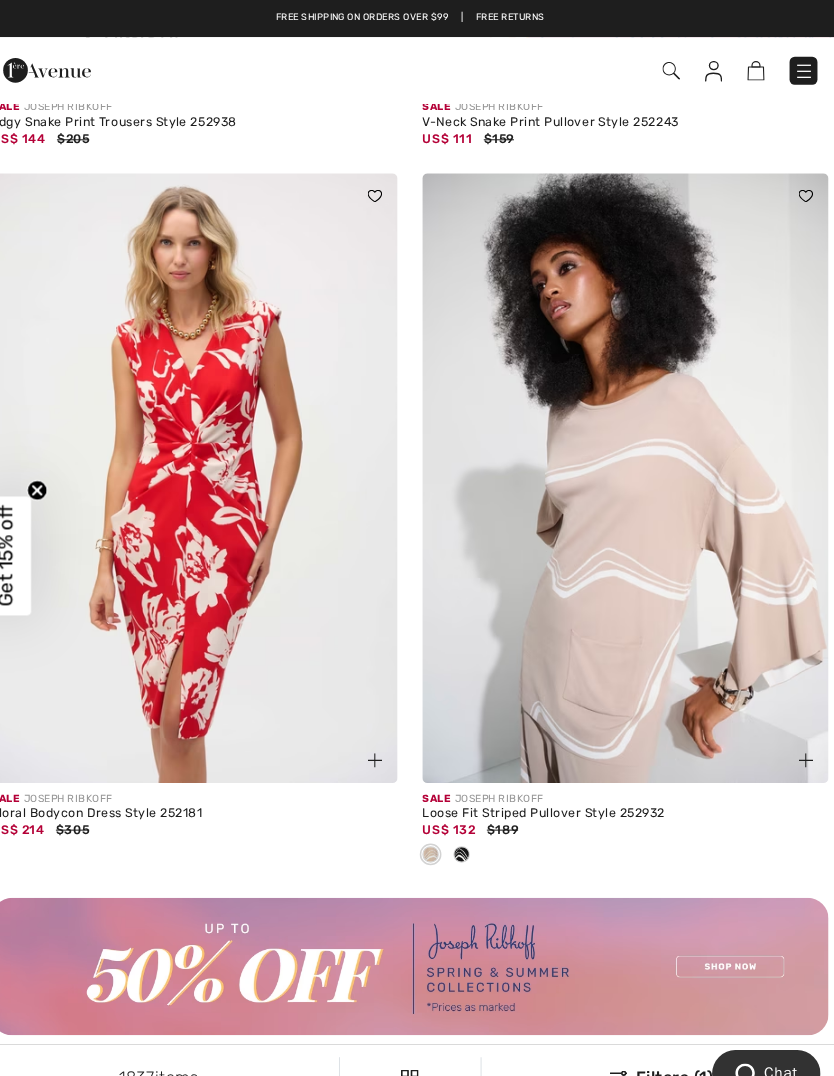 click at bounding box center (625, 463) 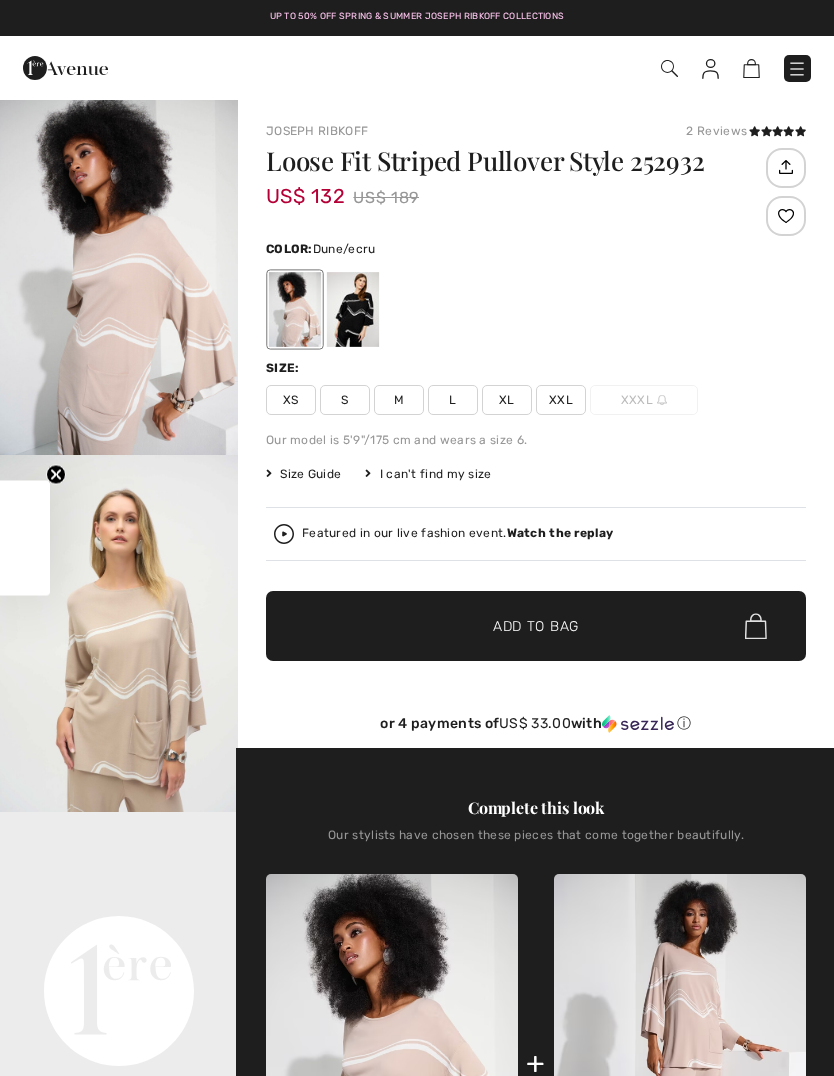 scroll, scrollTop: 0, scrollLeft: 0, axis: both 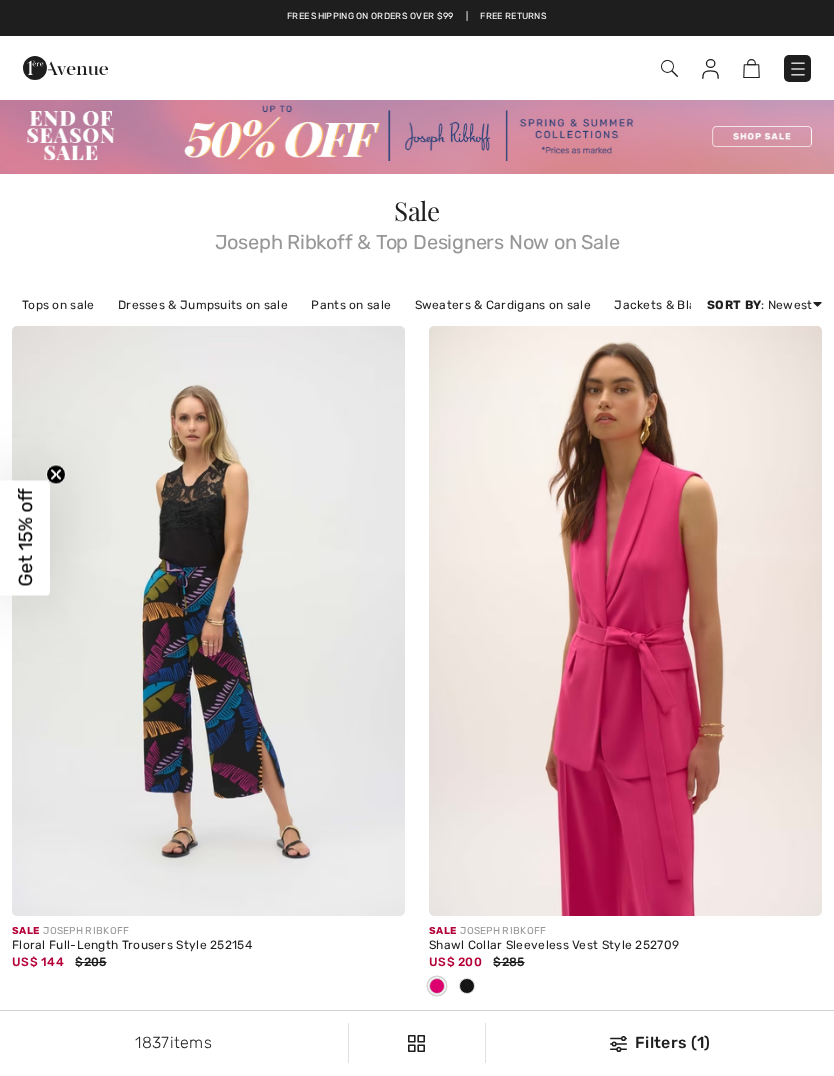 checkbox on "true" 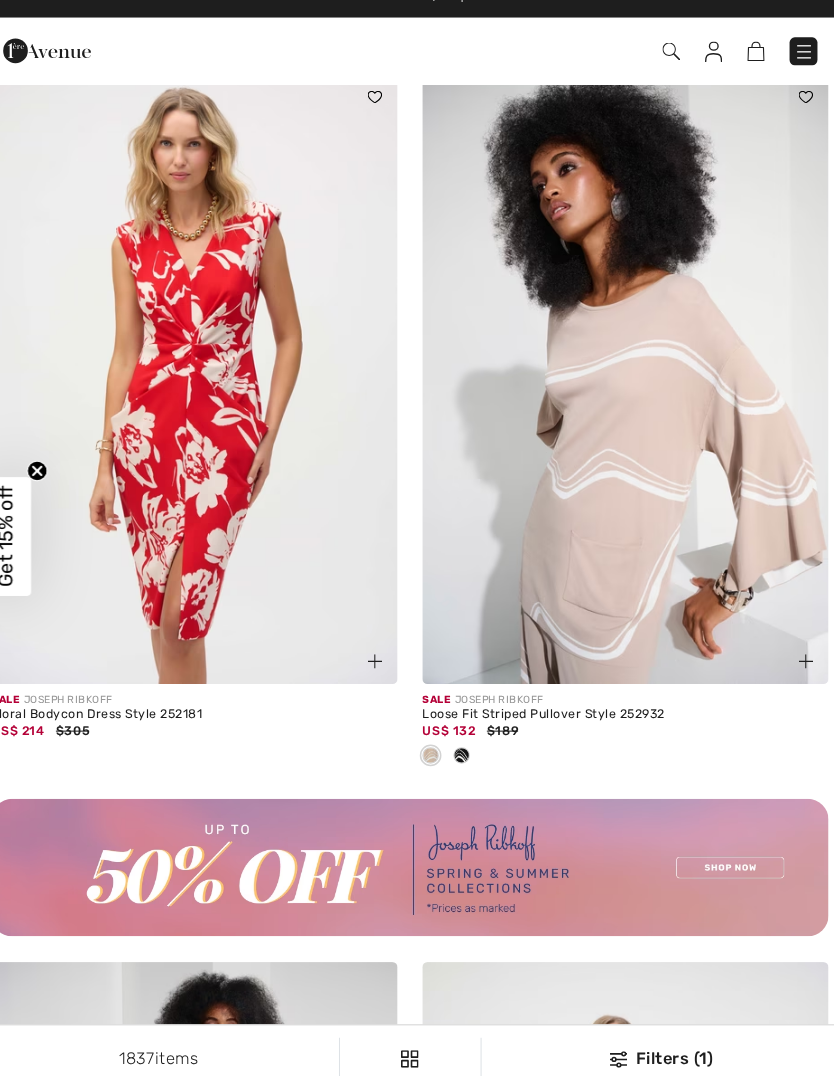 scroll, scrollTop: 0, scrollLeft: 0, axis: both 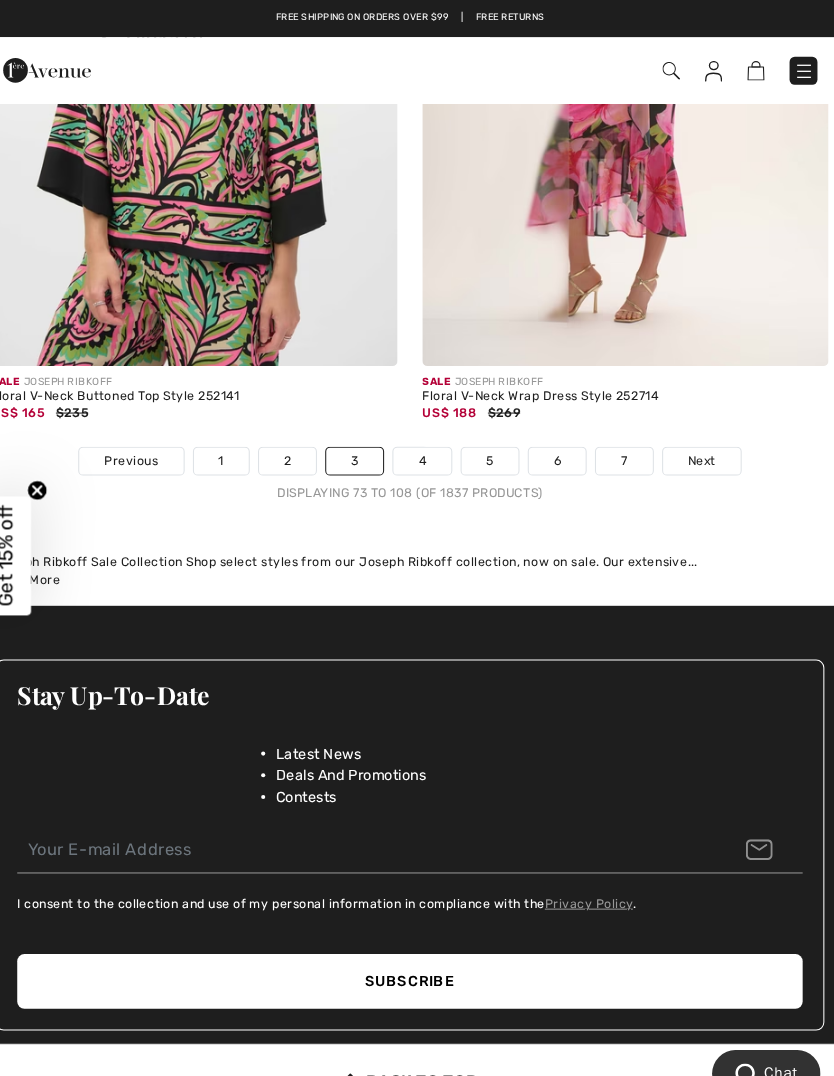 click on "4" at bounding box center (428, 446) 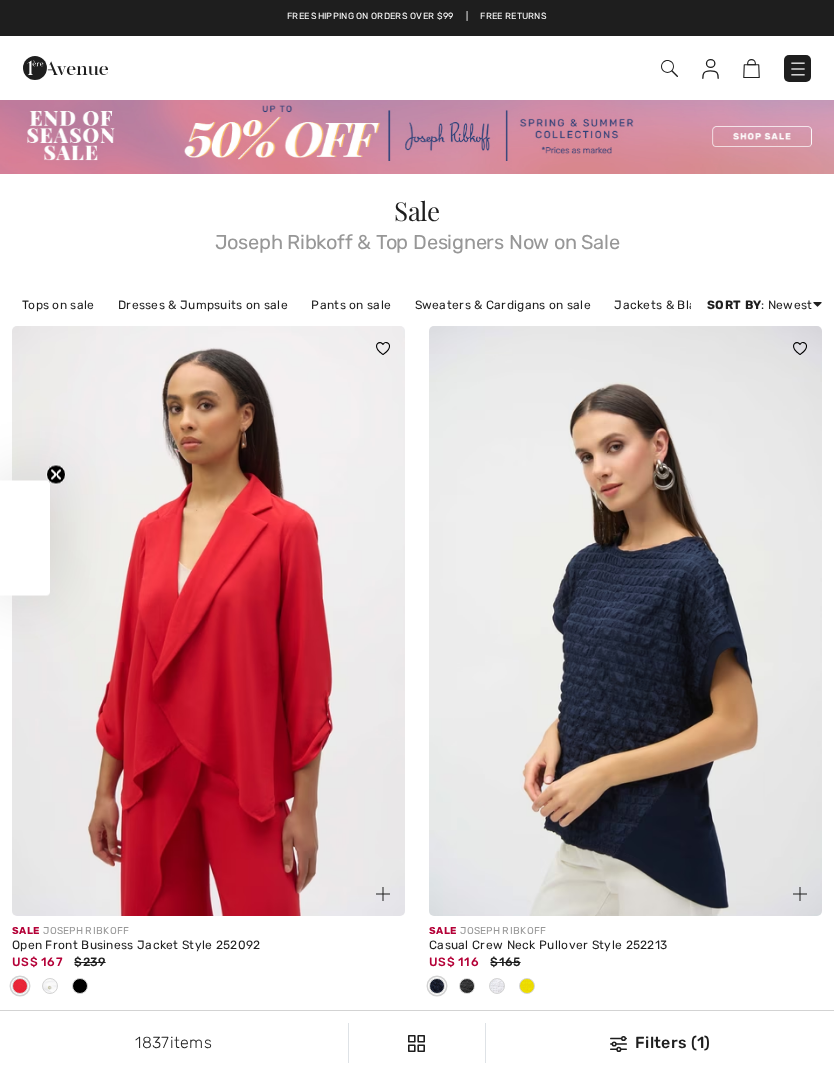 checkbox on "true" 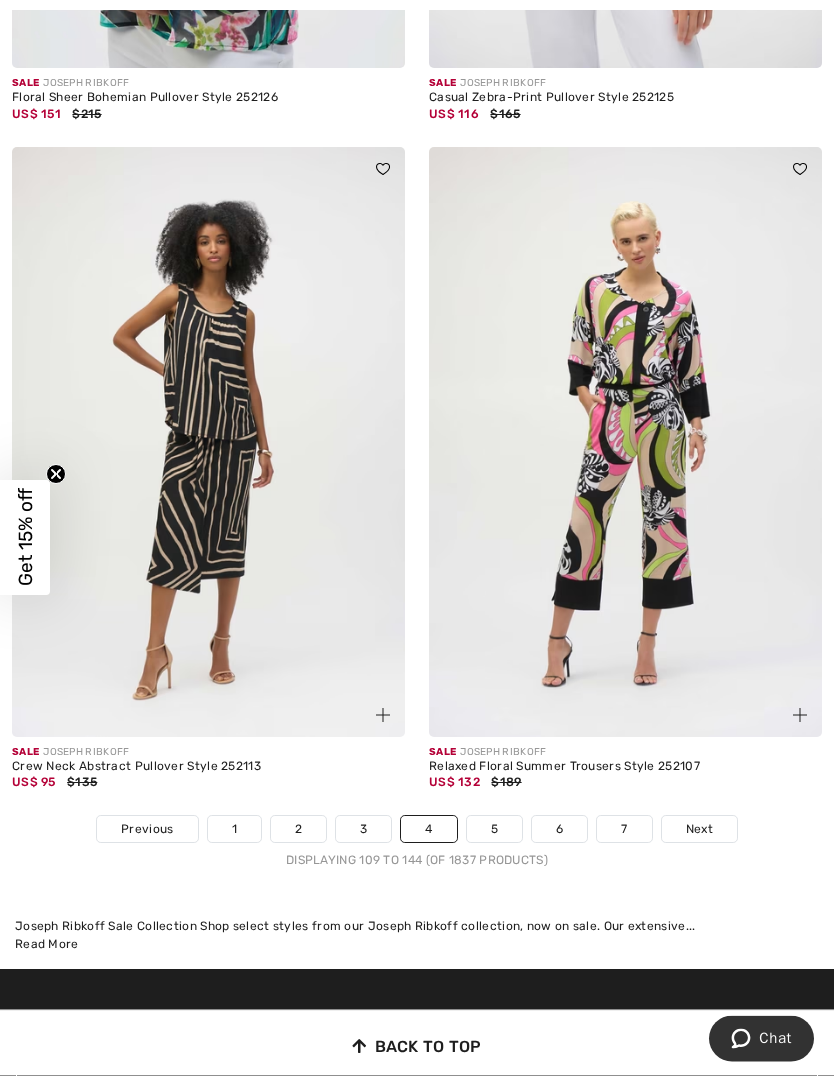scroll, scrollTop: 12068, scrollLeft: 0, axis: vertical 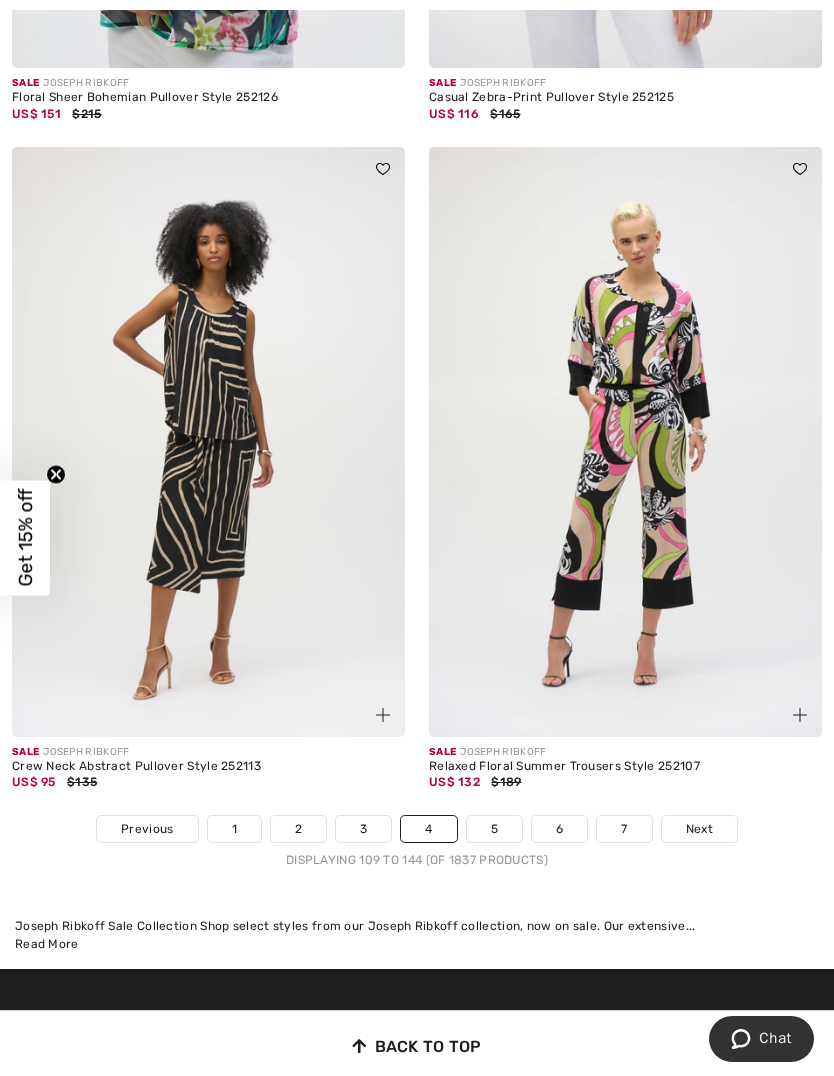 click on "5" at bounding box center [494, 829] 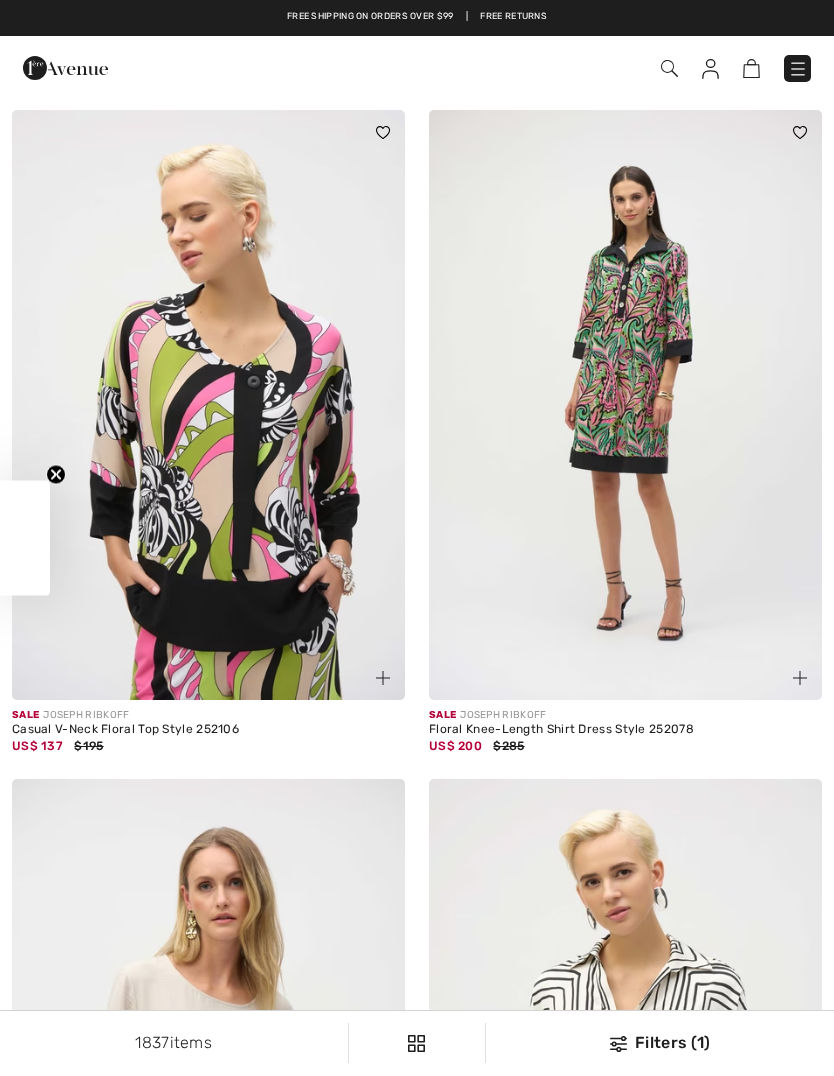 scroll, scrollTop: 0, scrollLeft: 0, axis: both 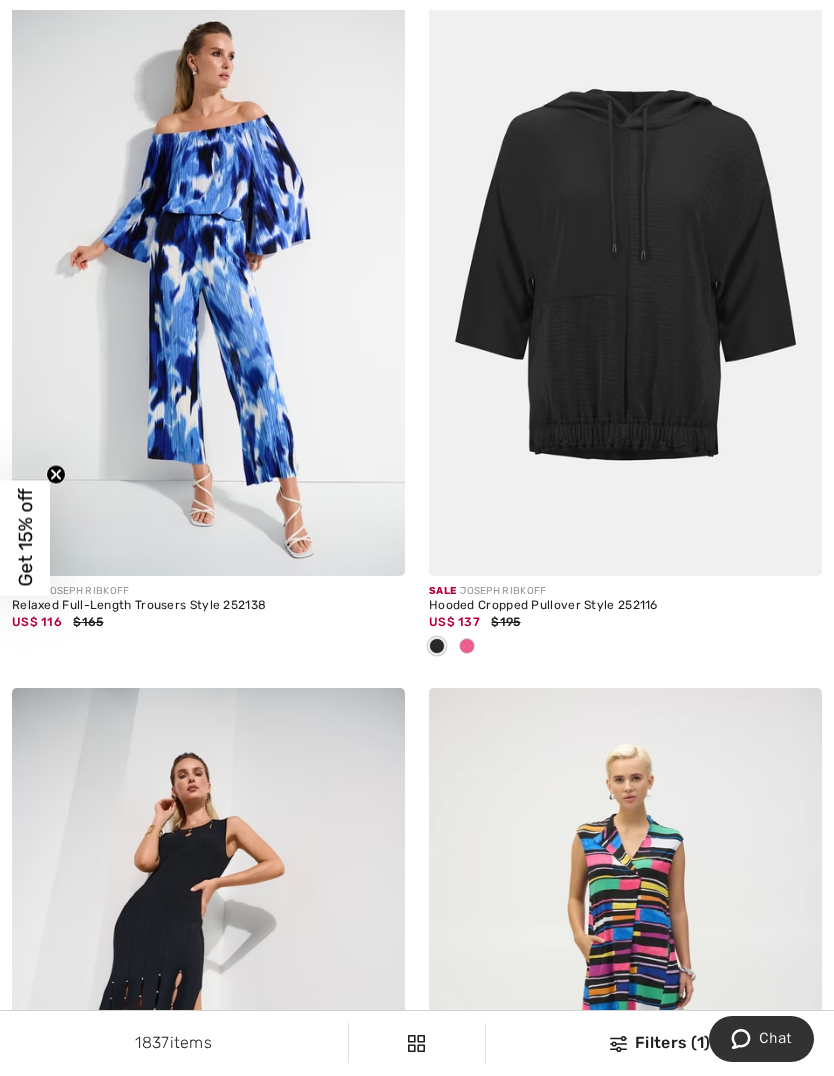click at bounding box center [467, 647] 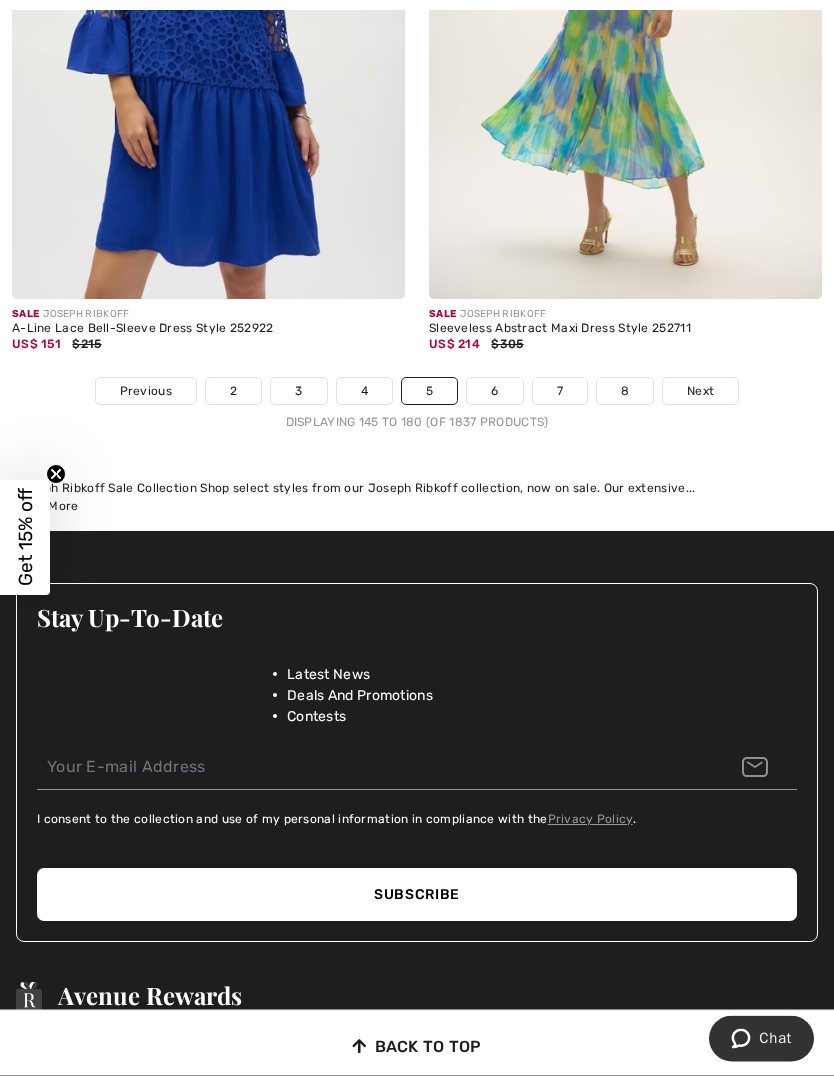 scroll, scrollTop: 12470, scrollLeft: 0, axis: vertical 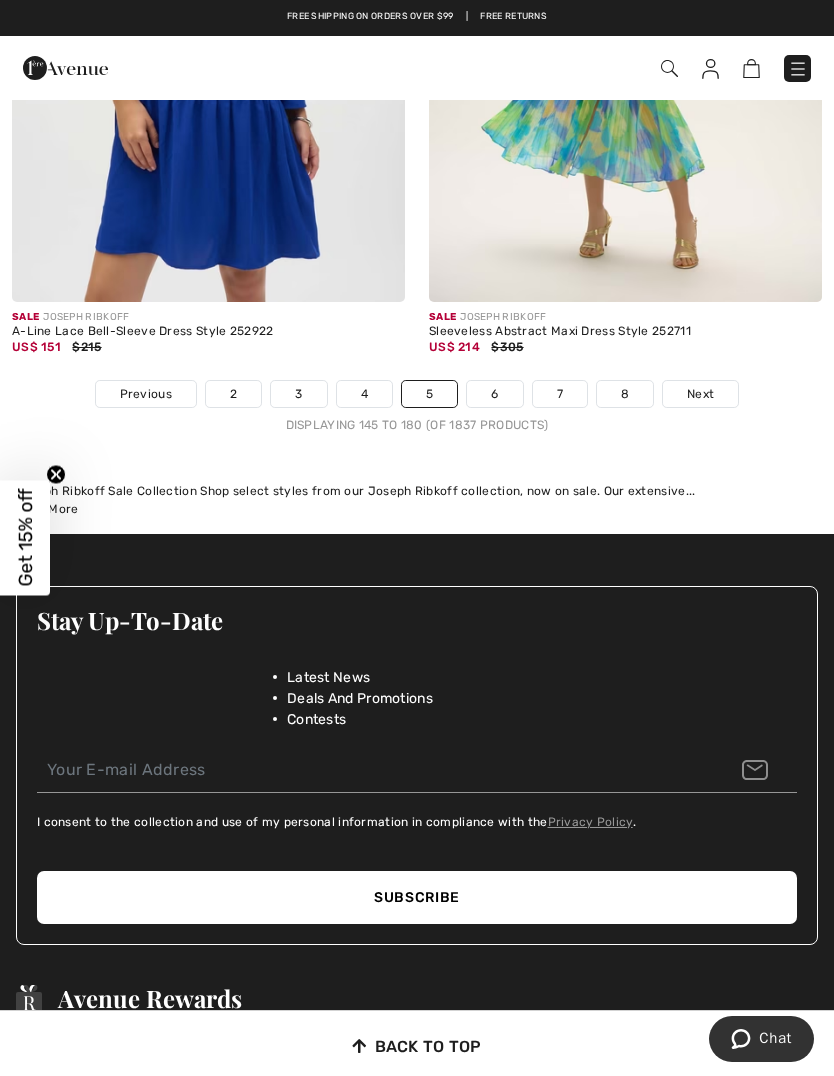 click on "6" at bounding box center [494, 394] 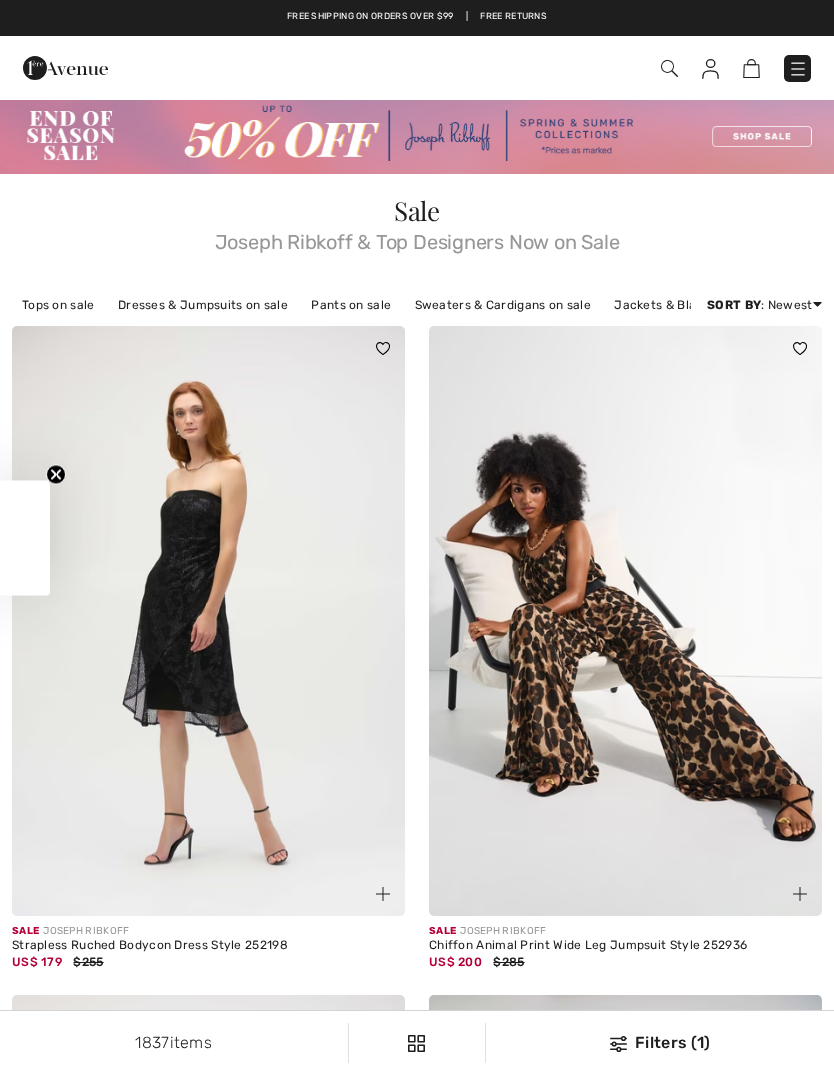 checkbox on "true" 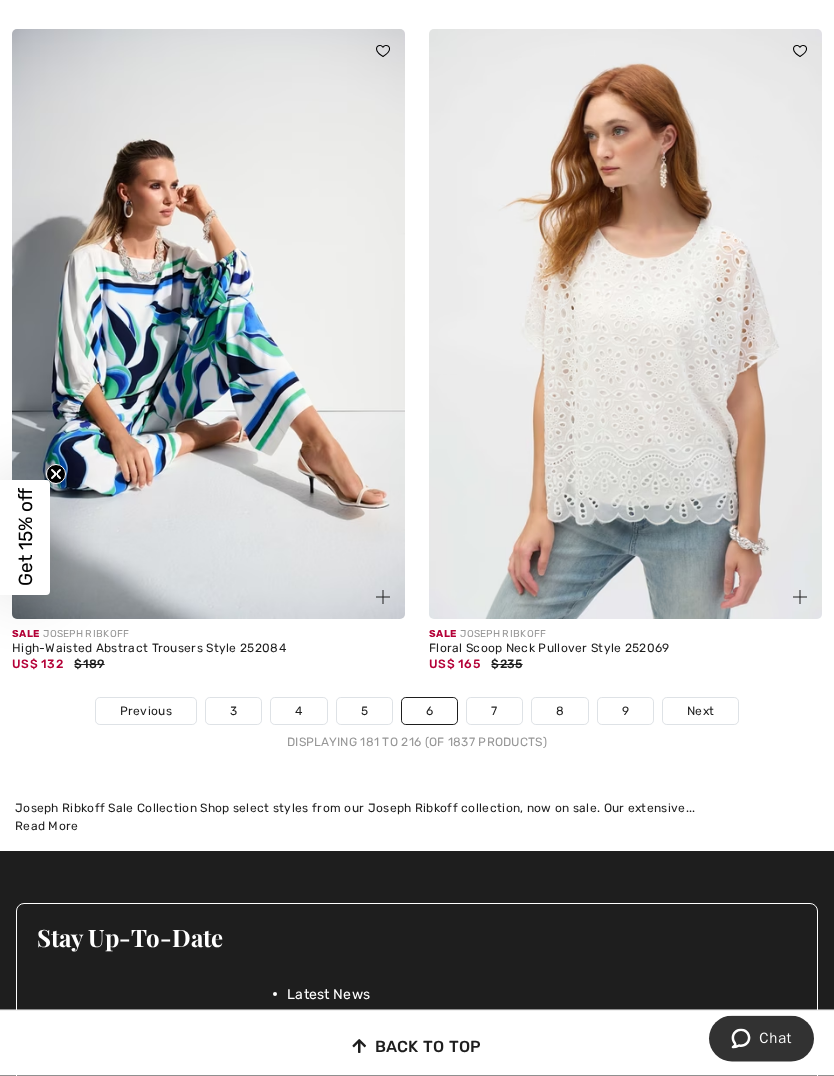 scroll, scrollTop: 11990, scrollLeft: 0, axis: vertical 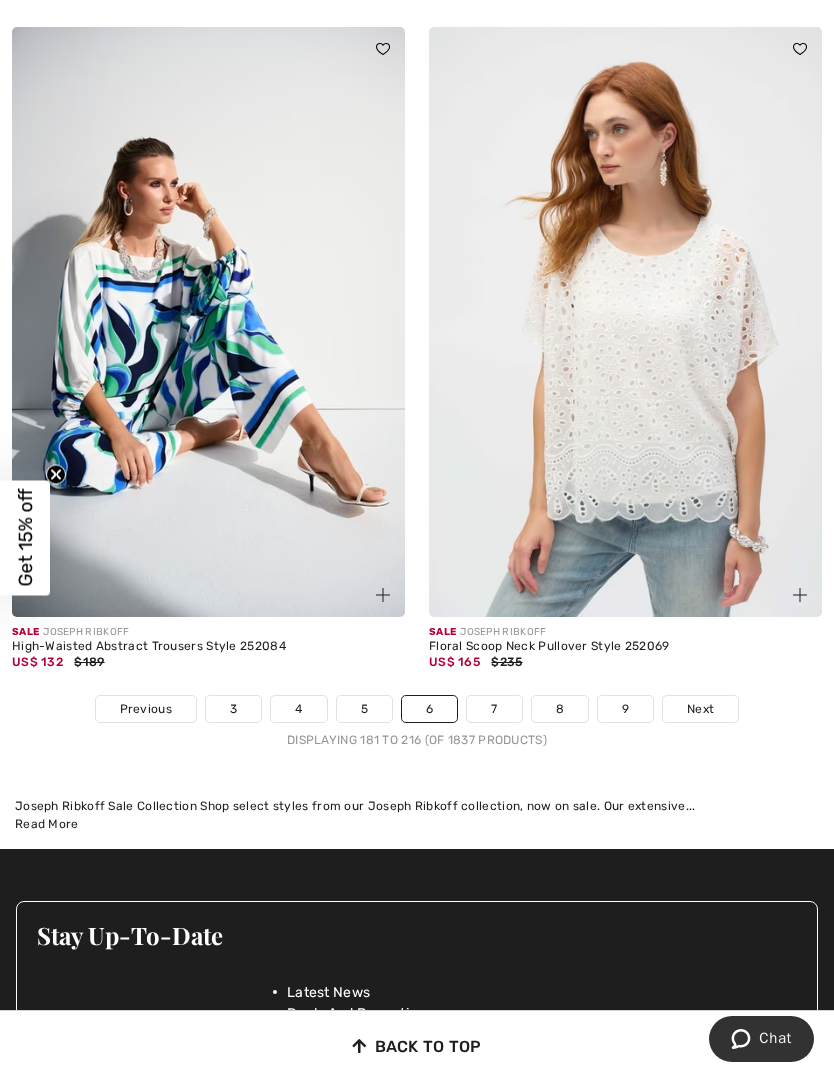 click on "7" at bounding box center (494, 709) 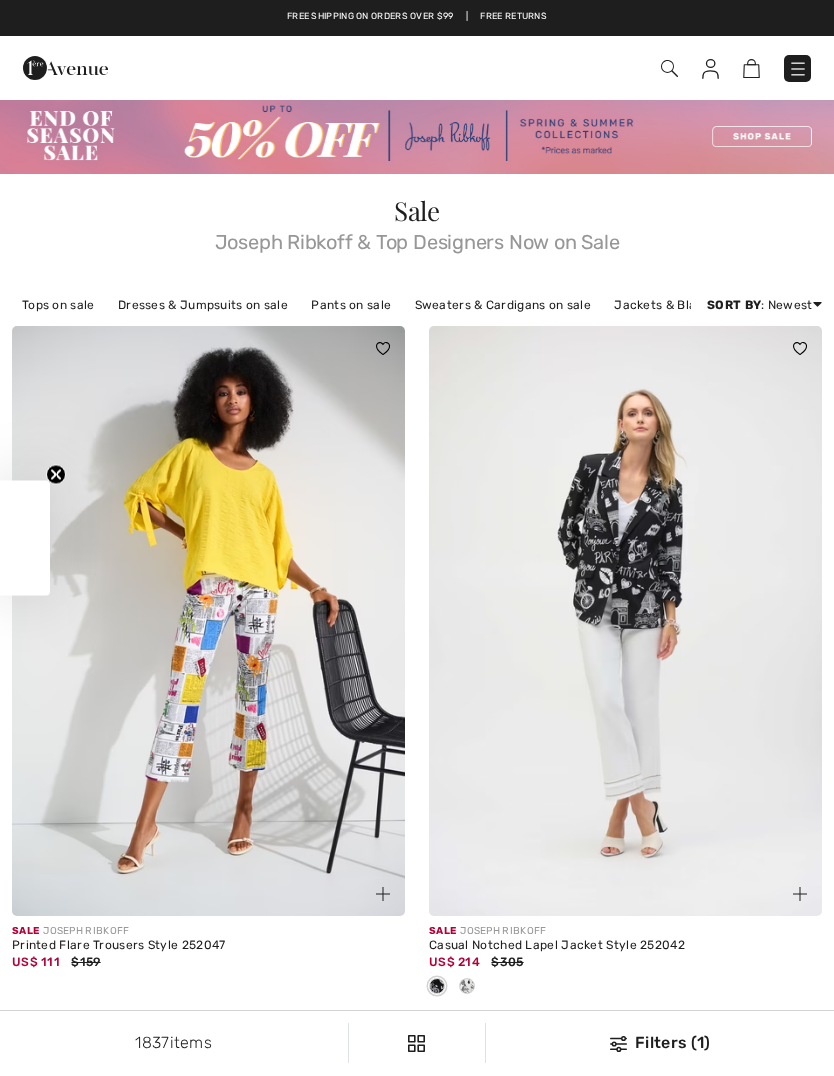 checkbox on "true" 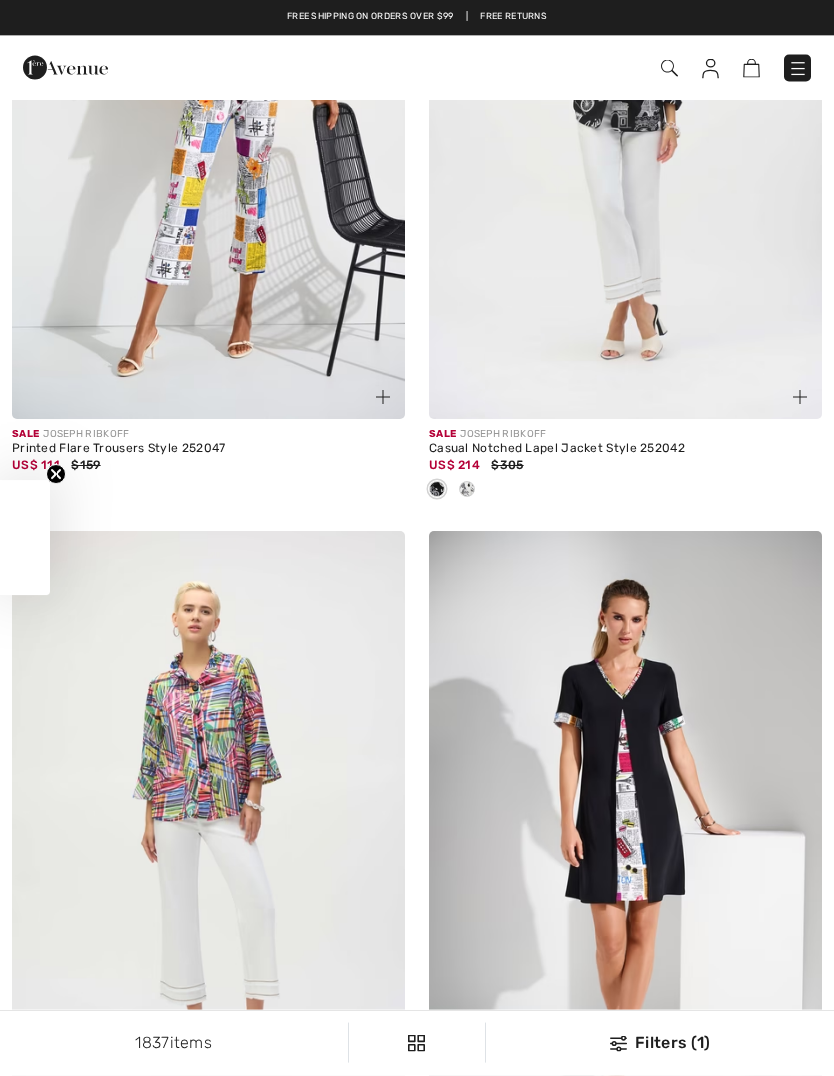 scroll, scrollTop: 0, scrollLeft: 0, axis: both 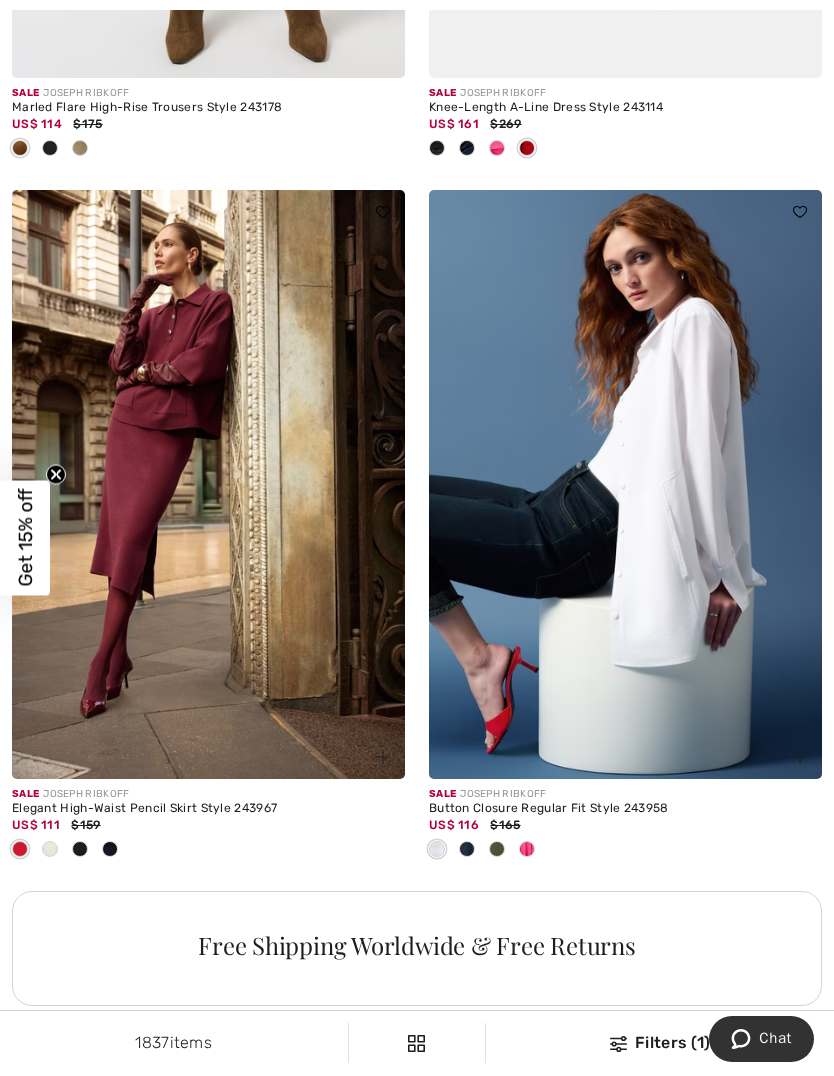 click at bounding box center [625, 485] 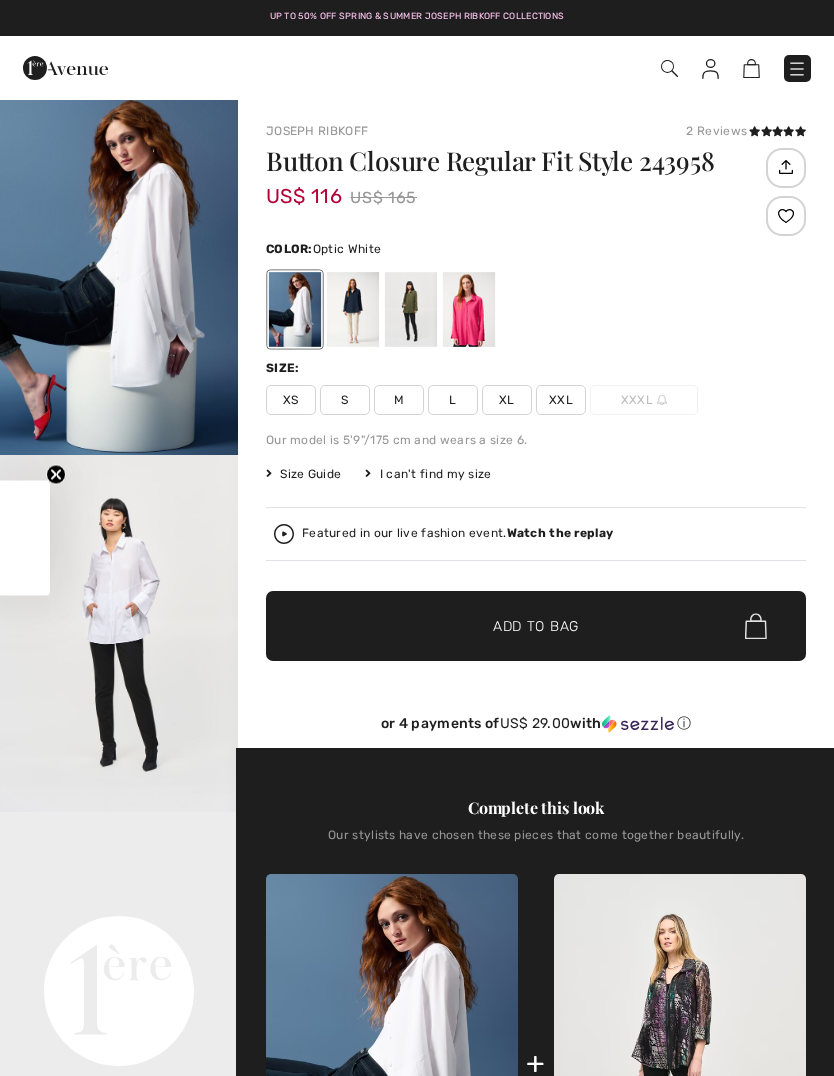 scroll, scrollTop: 0, scrollLeft: 0, axis: both 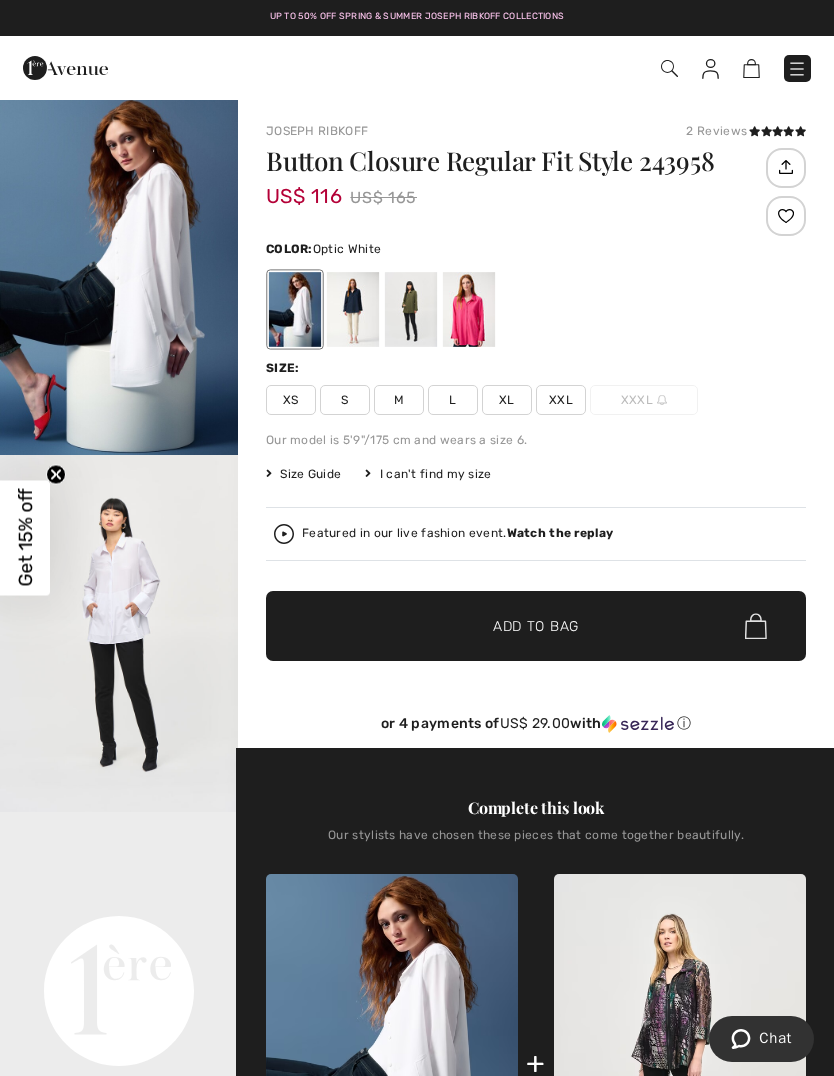 click at bounding box center (119, 633) 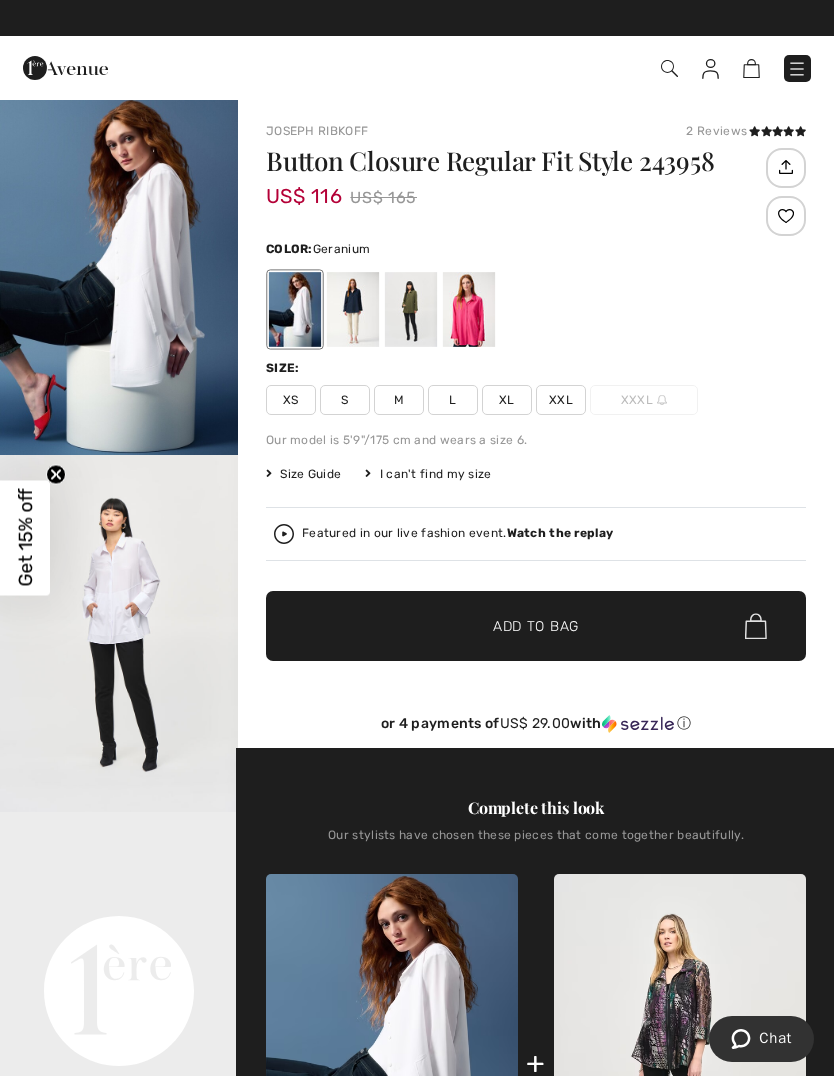 click at bounding box center [469, 309] 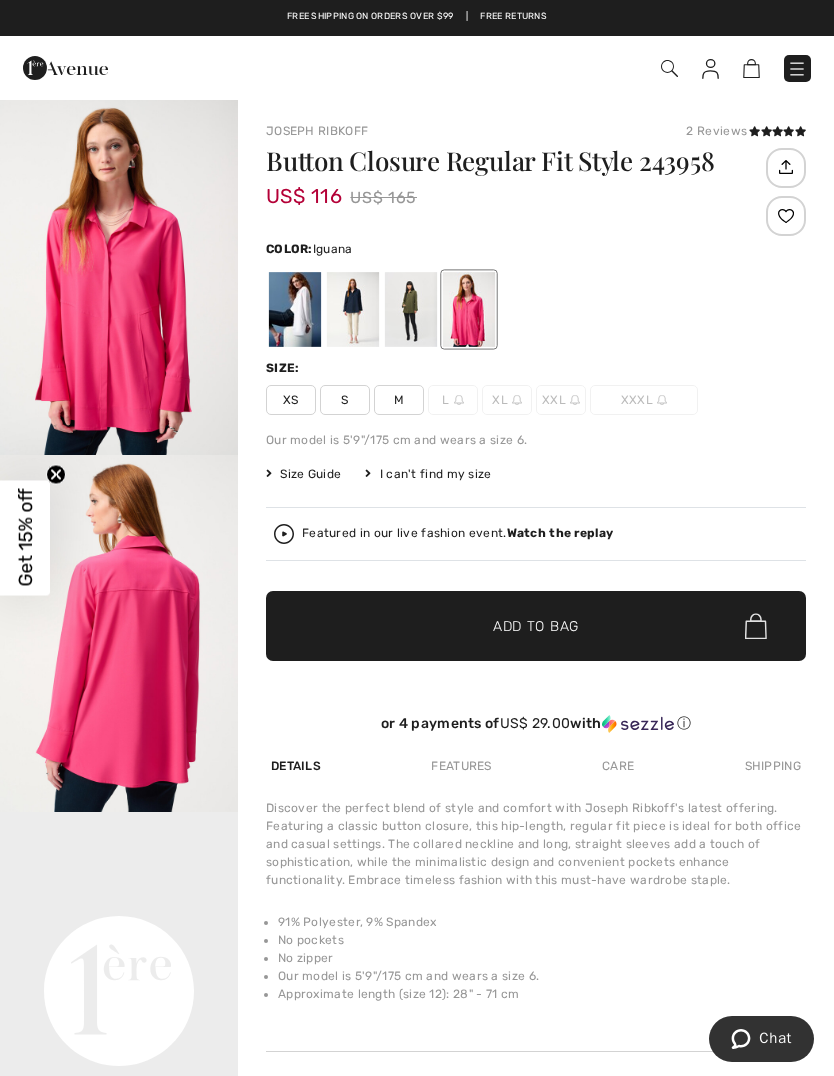 click at bounding box center [411, 309] 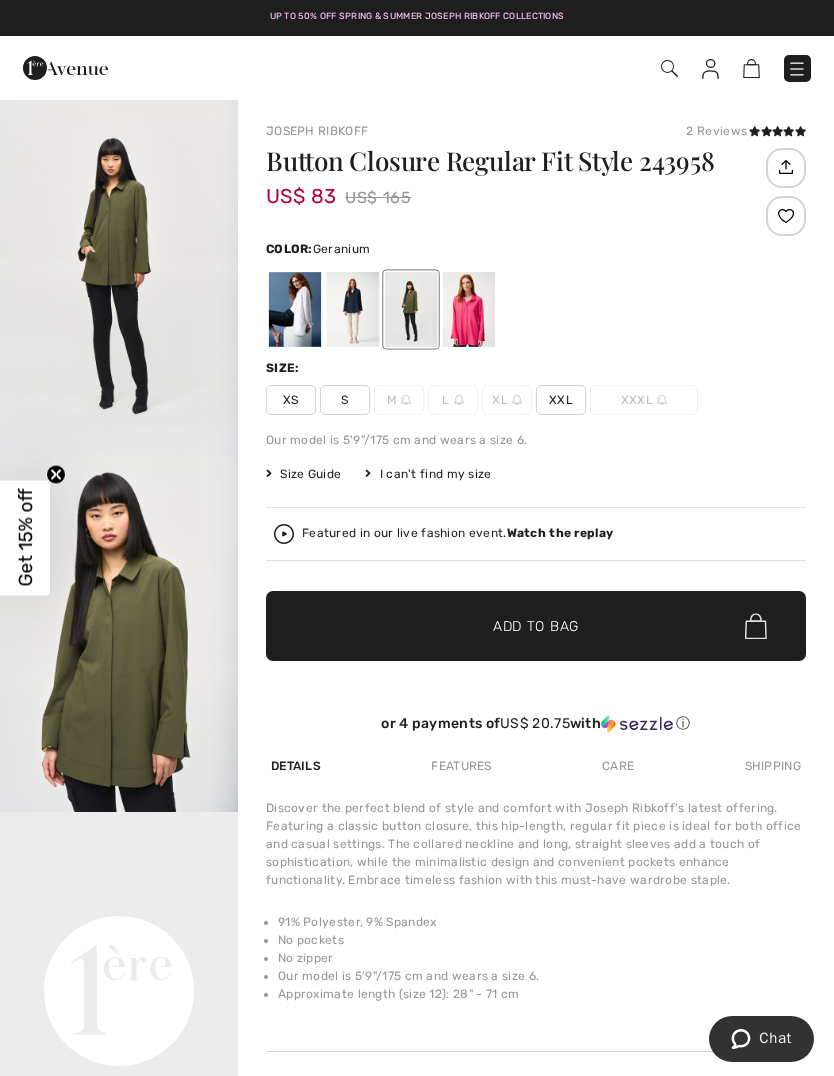 click at bounding box center [469, 309] 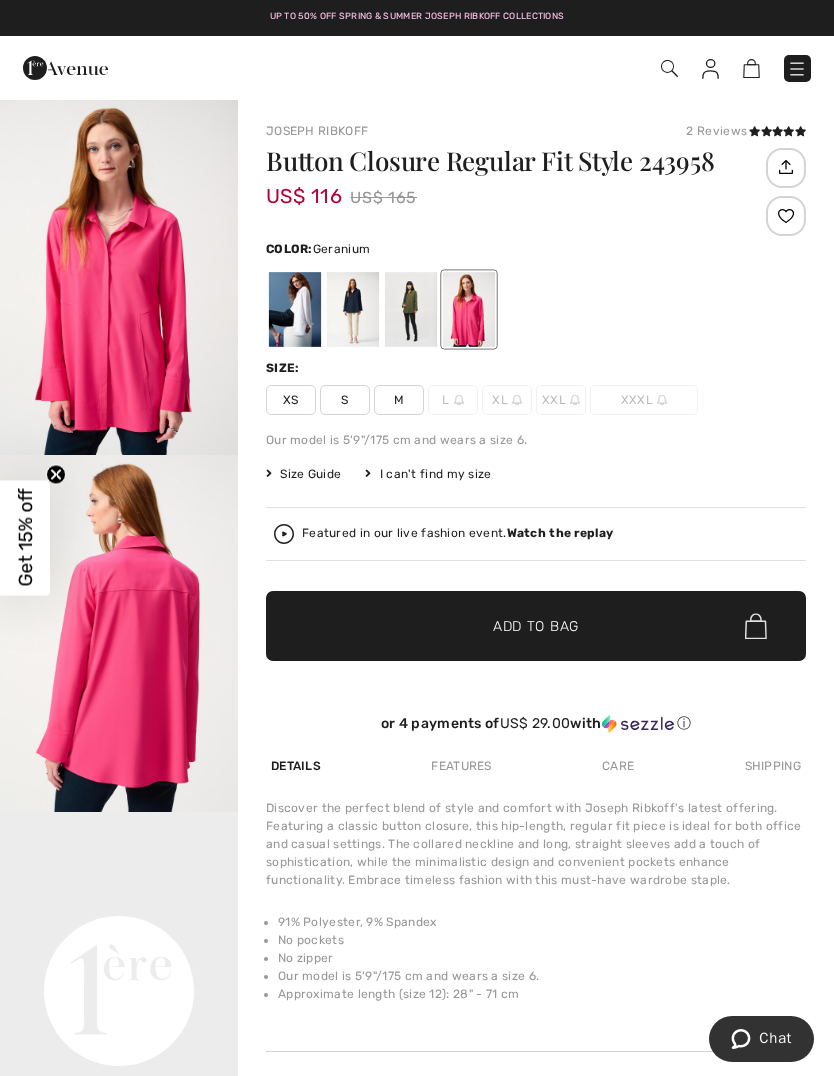 click at bounding box center [411, 309] 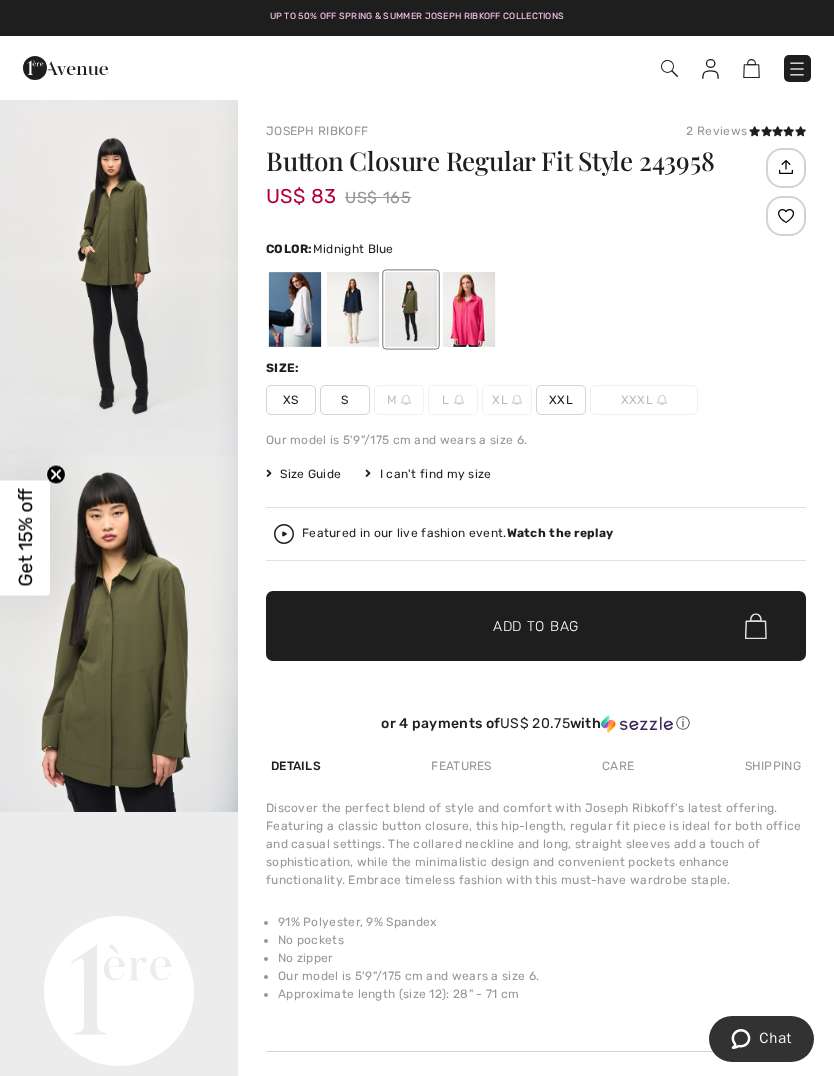 click at bounding box center [353, 309] 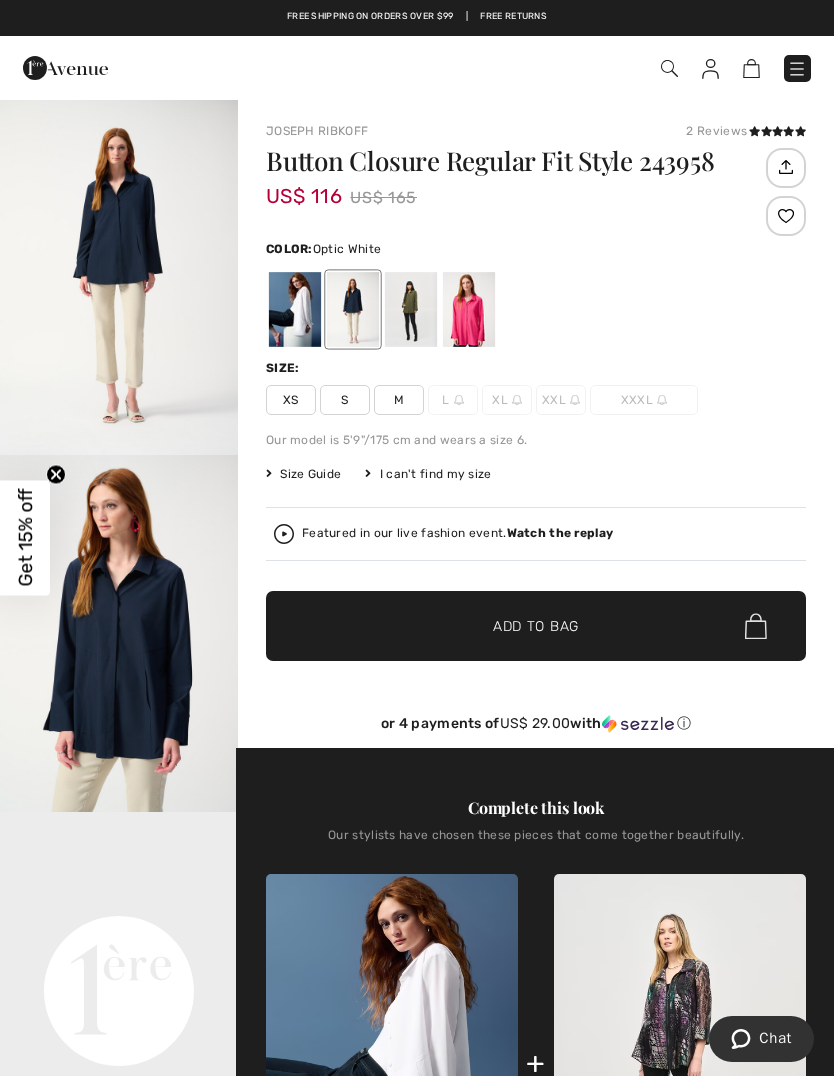 click at bounding box center (295, 309) 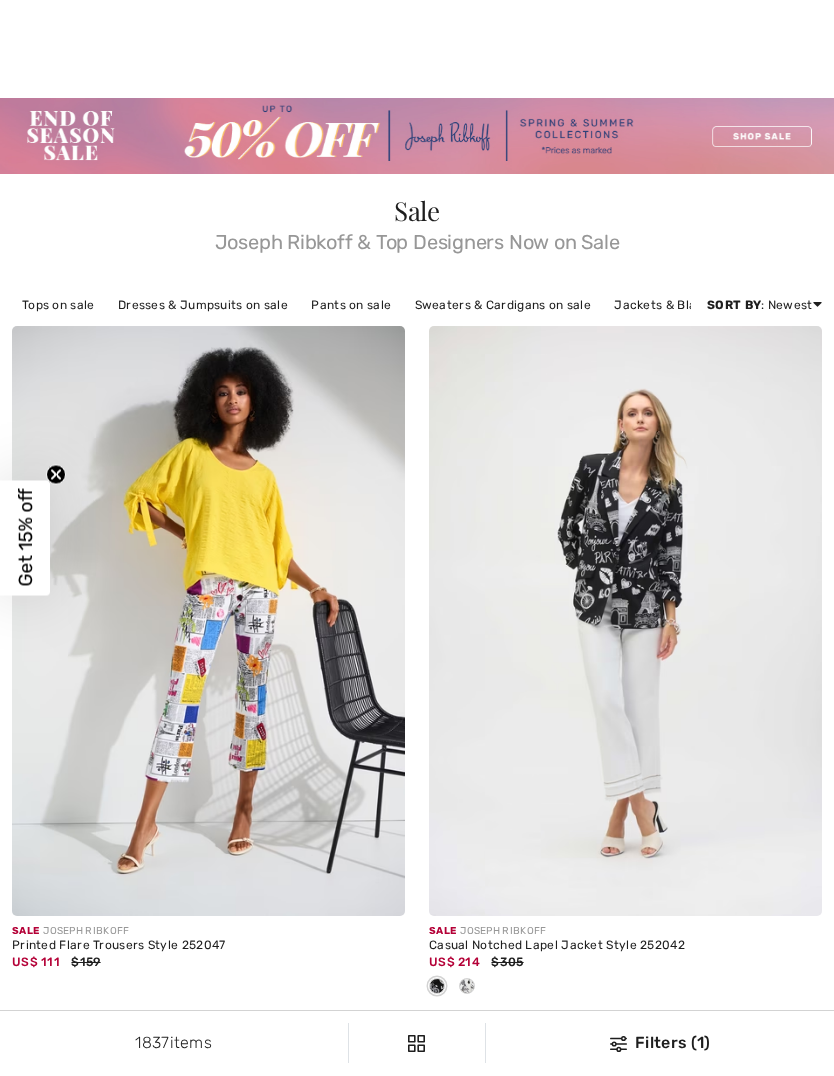 scroll, scrollTop: 3611, scrollLeft: 0, axis: vertical 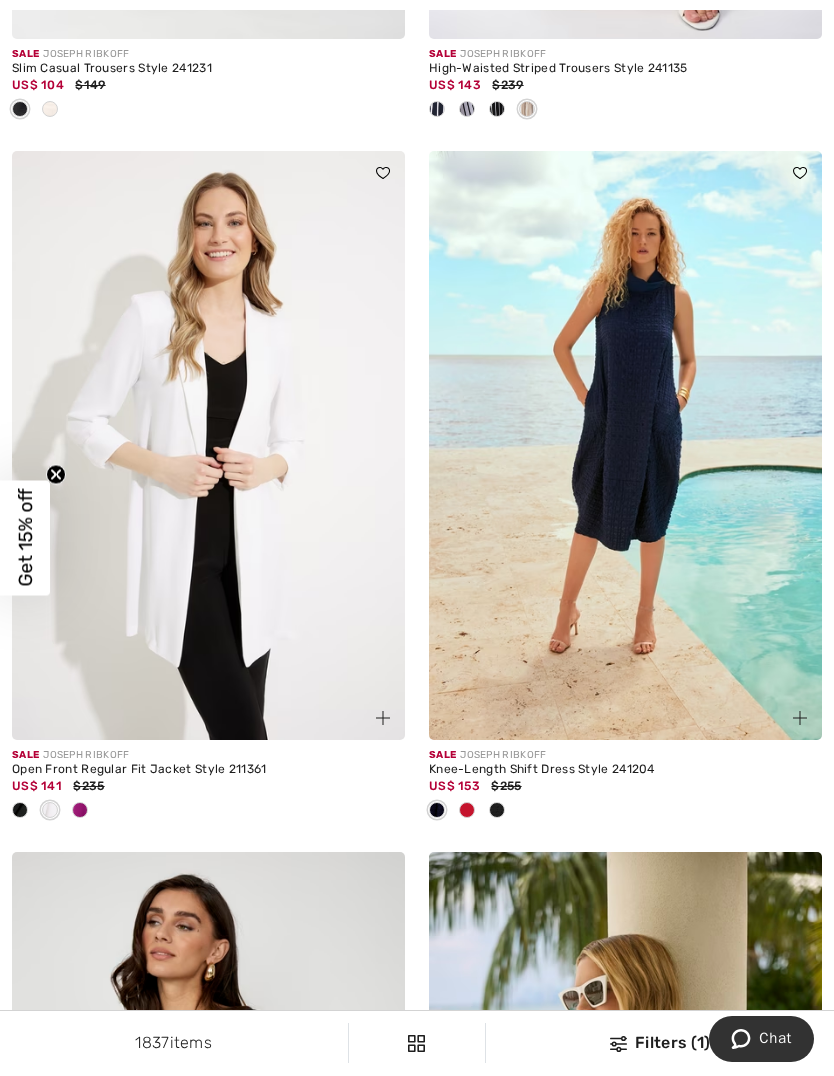 click at bounding box center (80, 810) 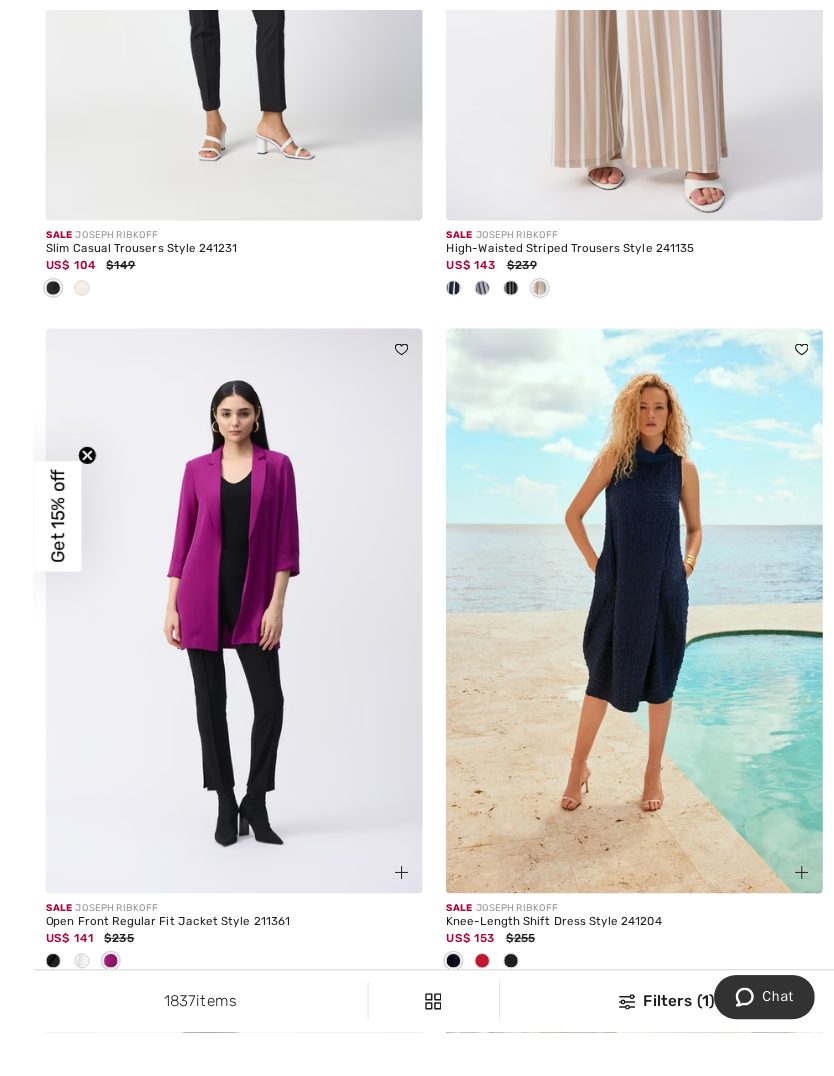 scroll, scrollTop: 11453, scrollLeft: 0, axis: vertical 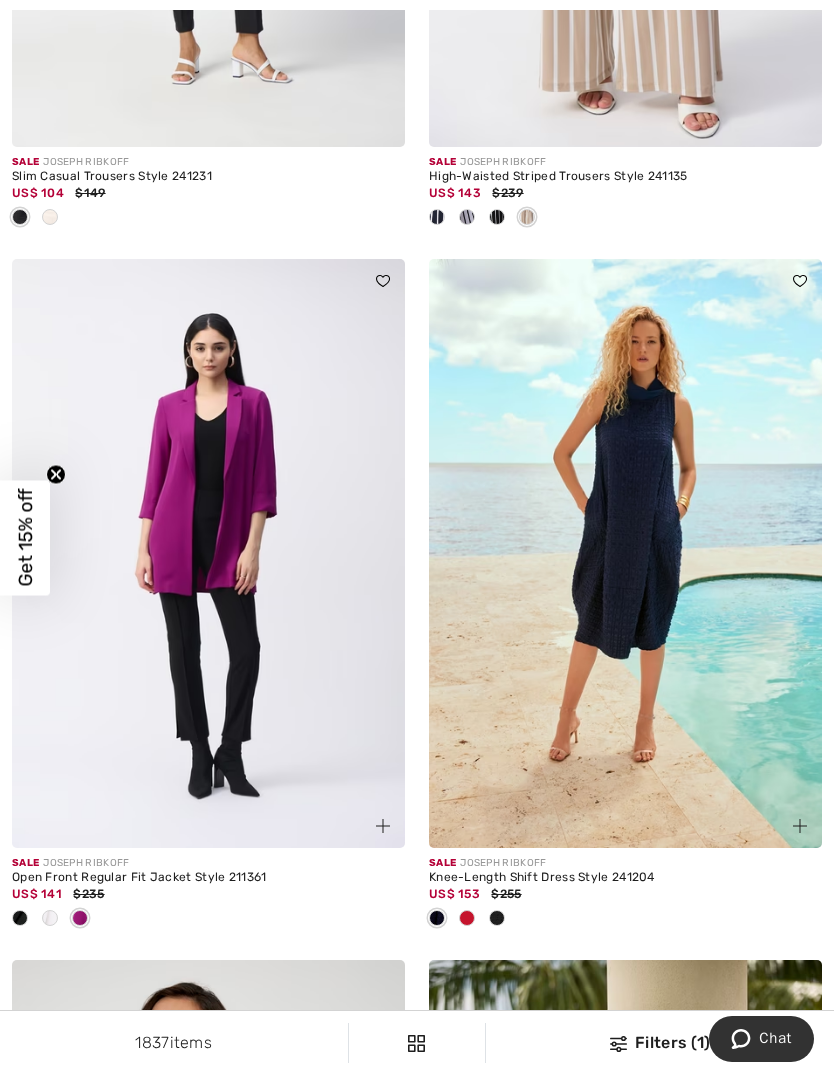 click at bounding box center [20, 919] 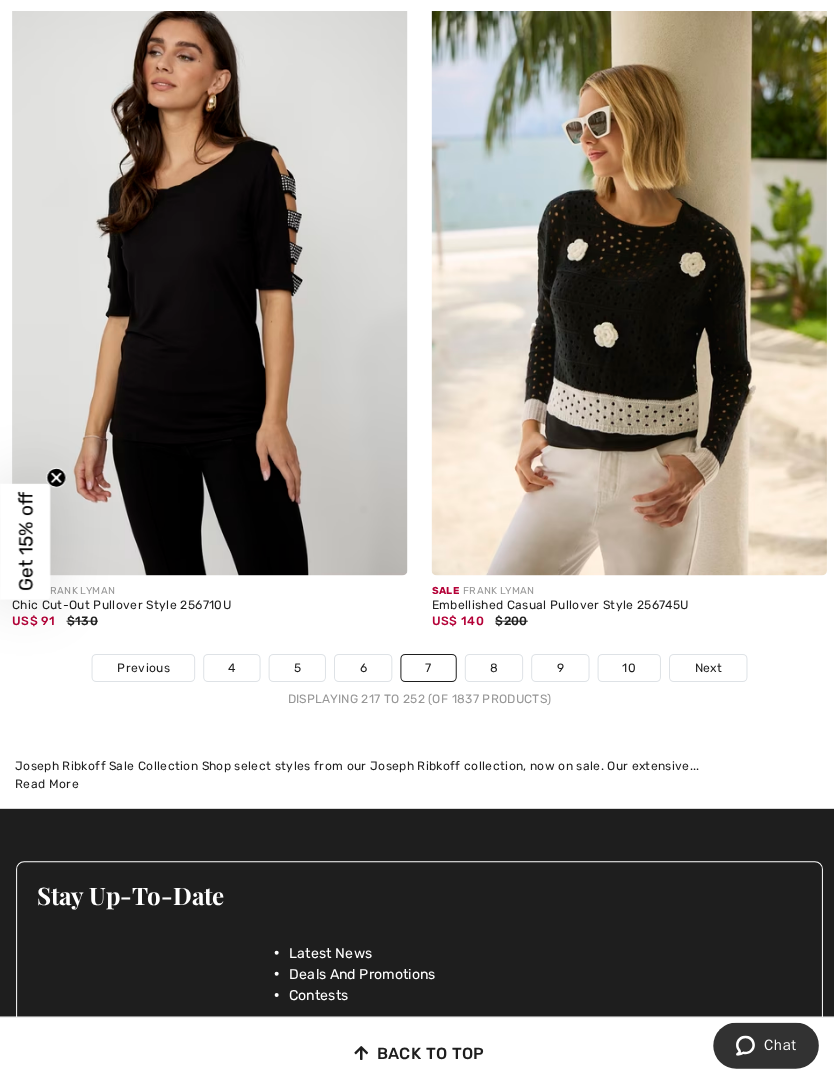 scroll, scrollTop: 12441, scrollLeft: 0, axis: vertical 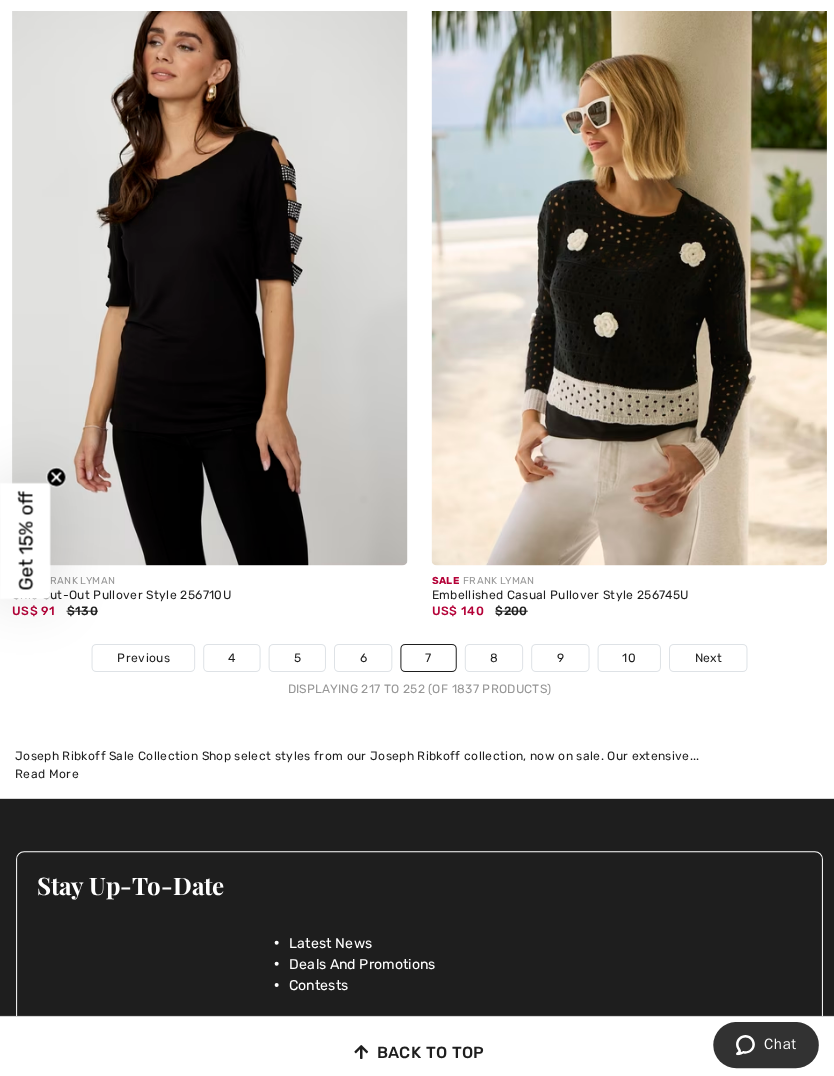 click on "8" at bounding box center (491, 654) 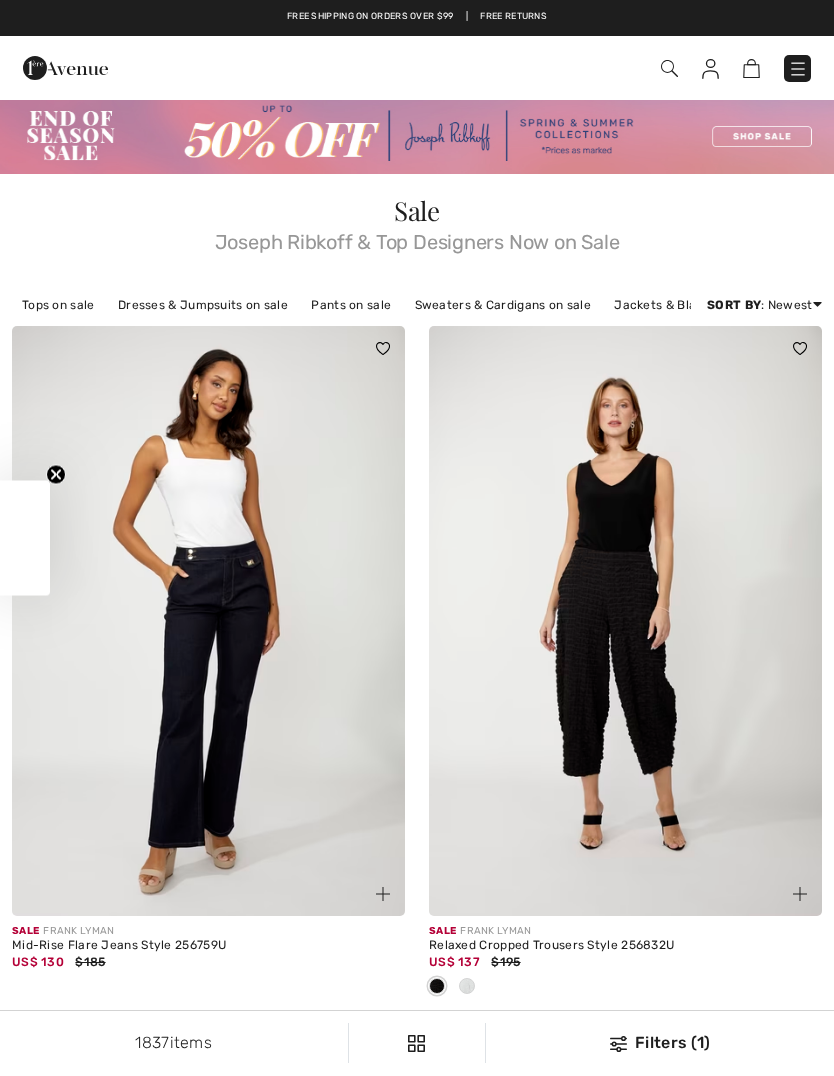 scroll, scrollTop: 719, scrollLeft: 0, axis: vertical 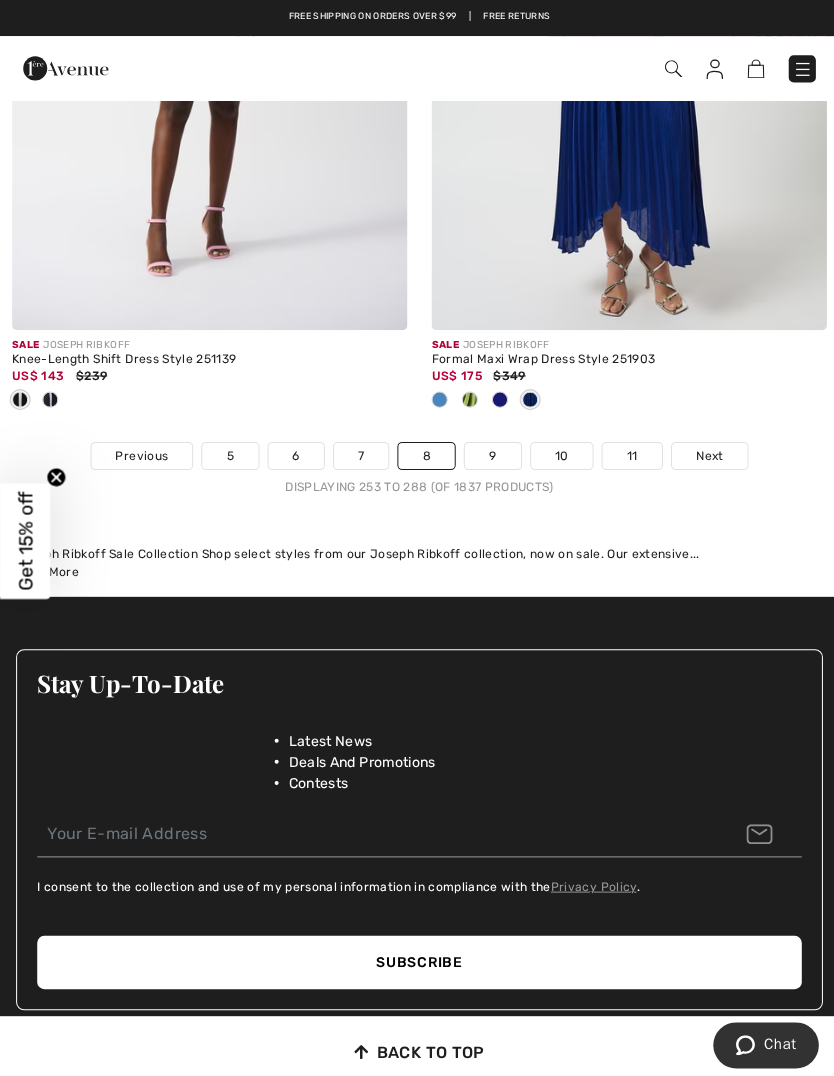 click on "9" at bounding box center (489, 453) 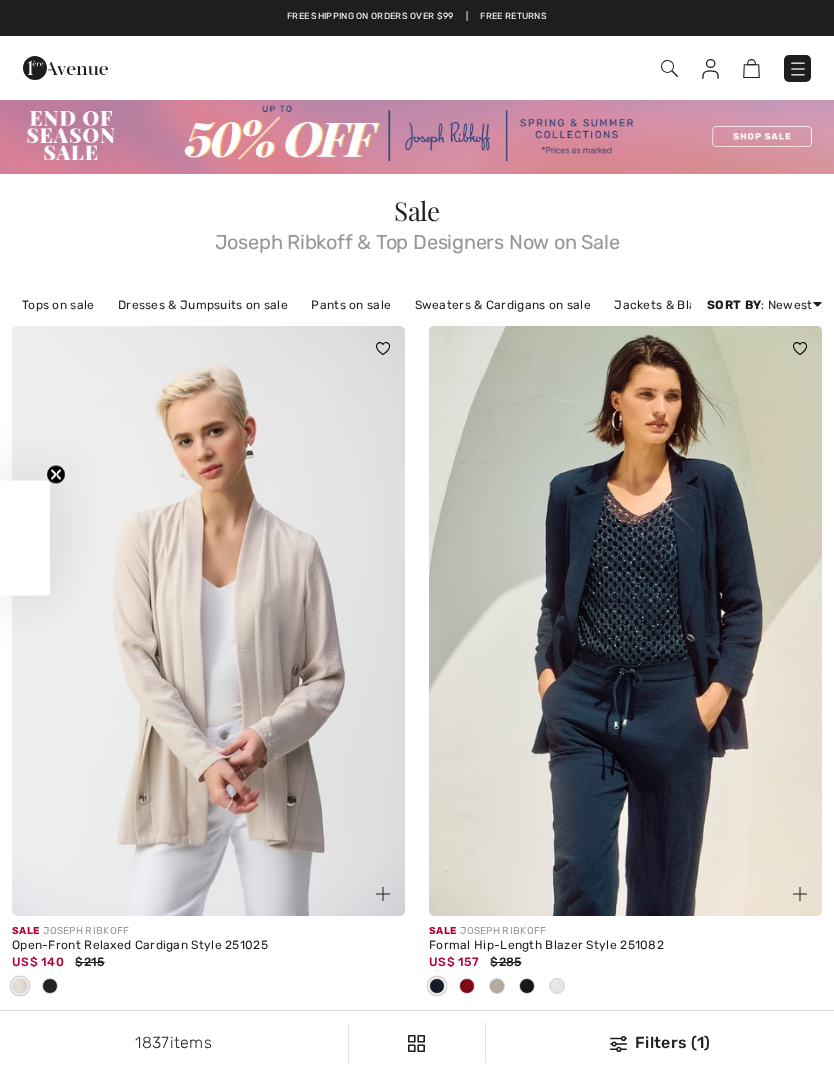checkbox on "true" 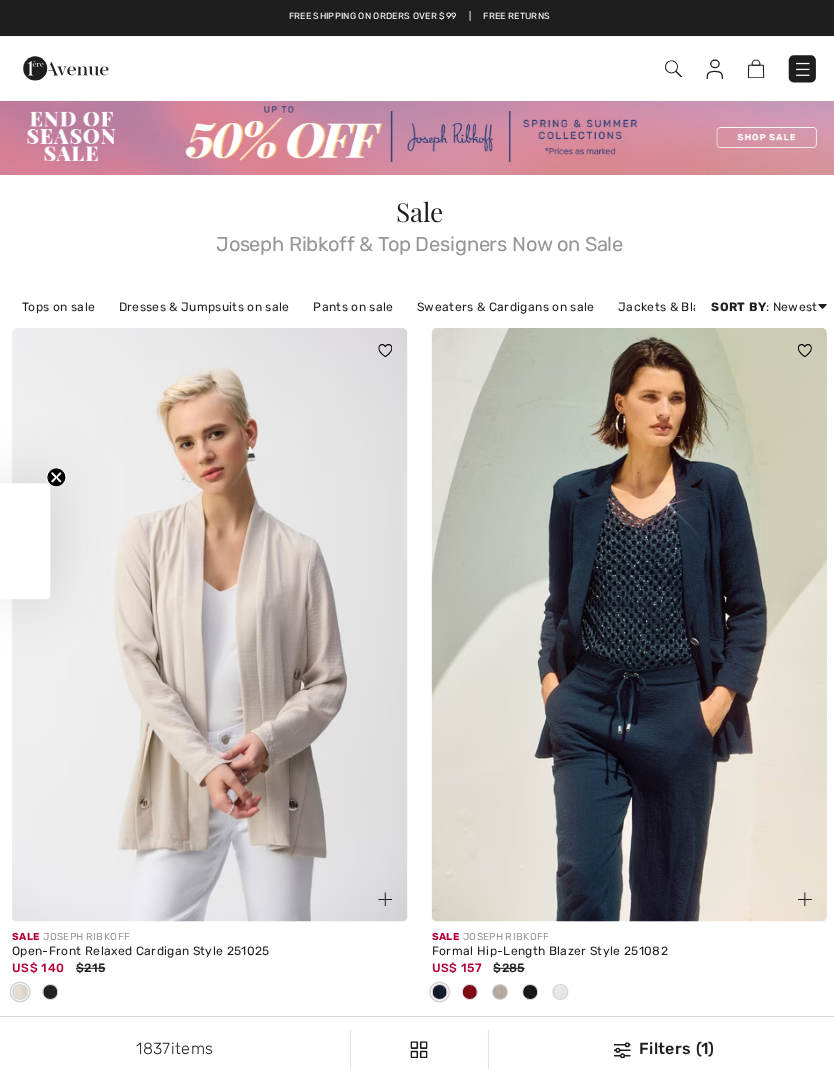 scroll, scrollTop: 0, scrollLeft: 0, axis: both 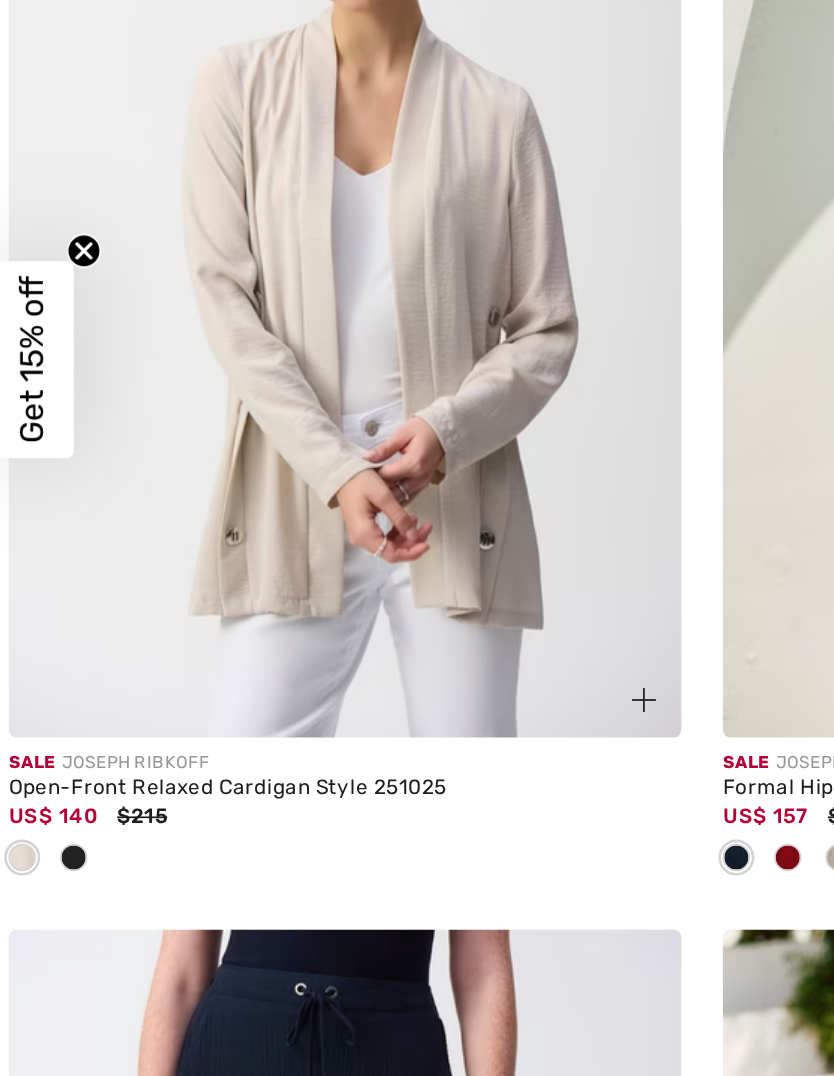 click at bounding box center (50, 829) 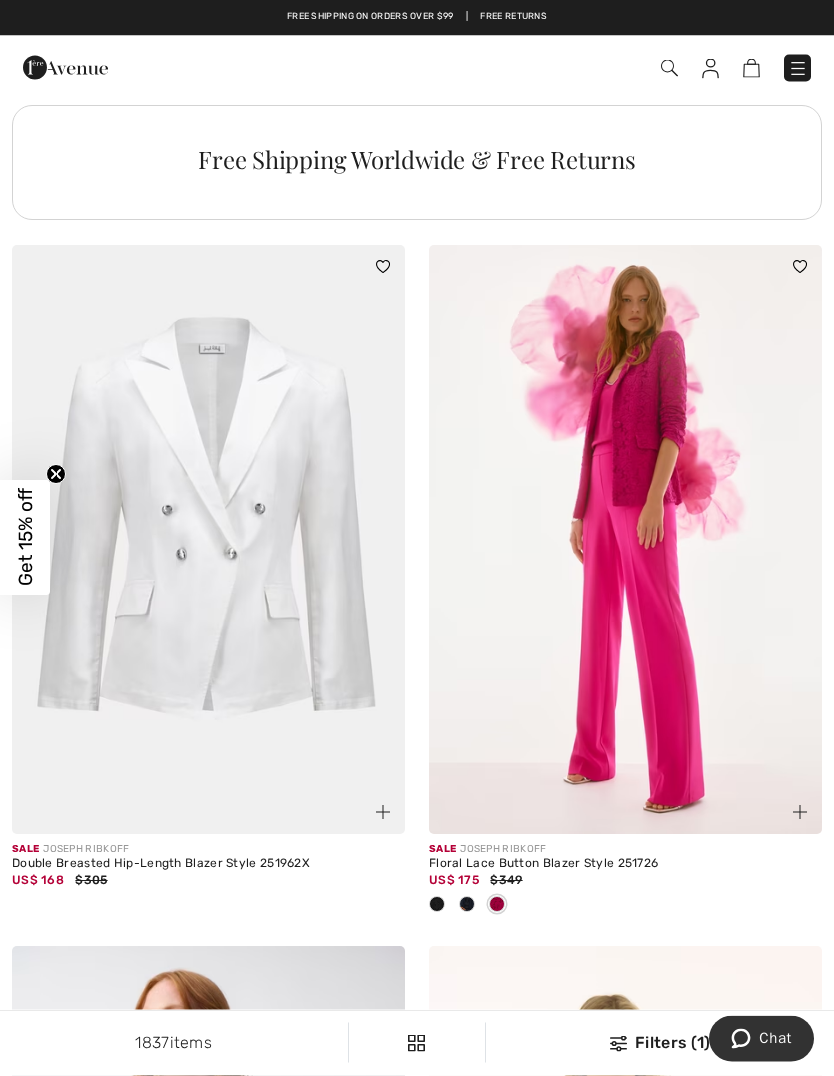 scroll, scrollTop: 4425, scrollLeft: 0, axis: vertical 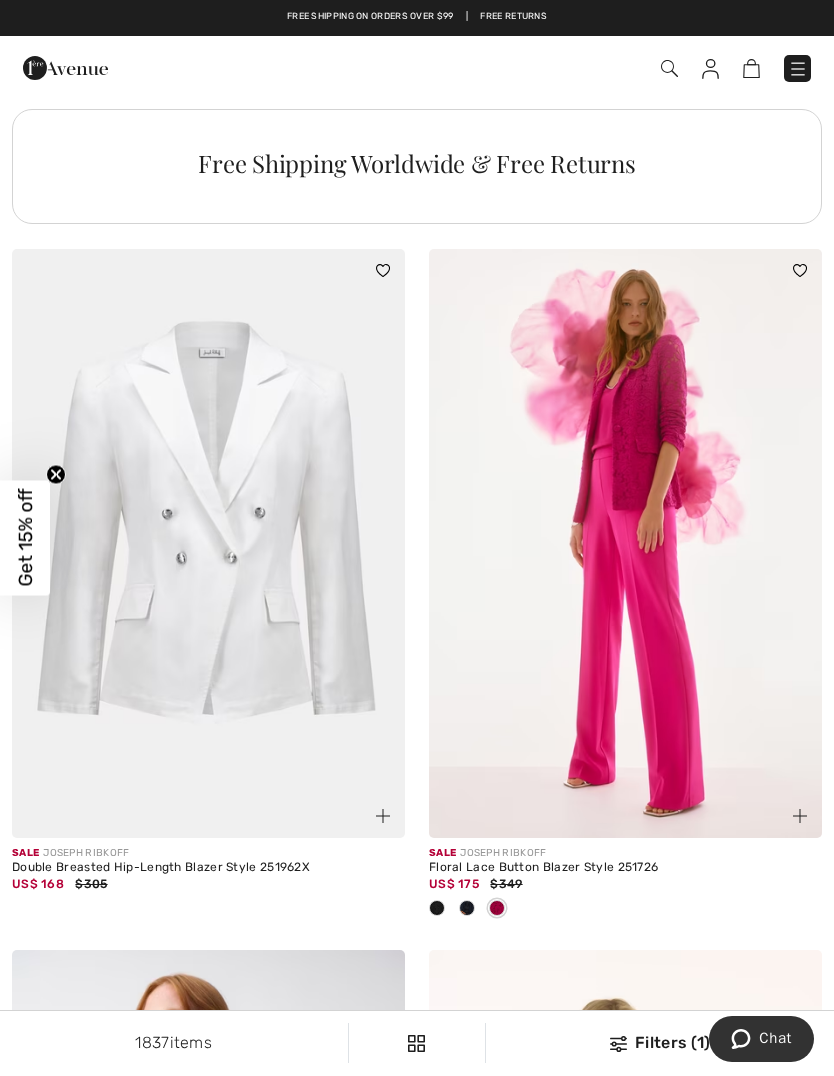 click at bounding box center (625, 544) 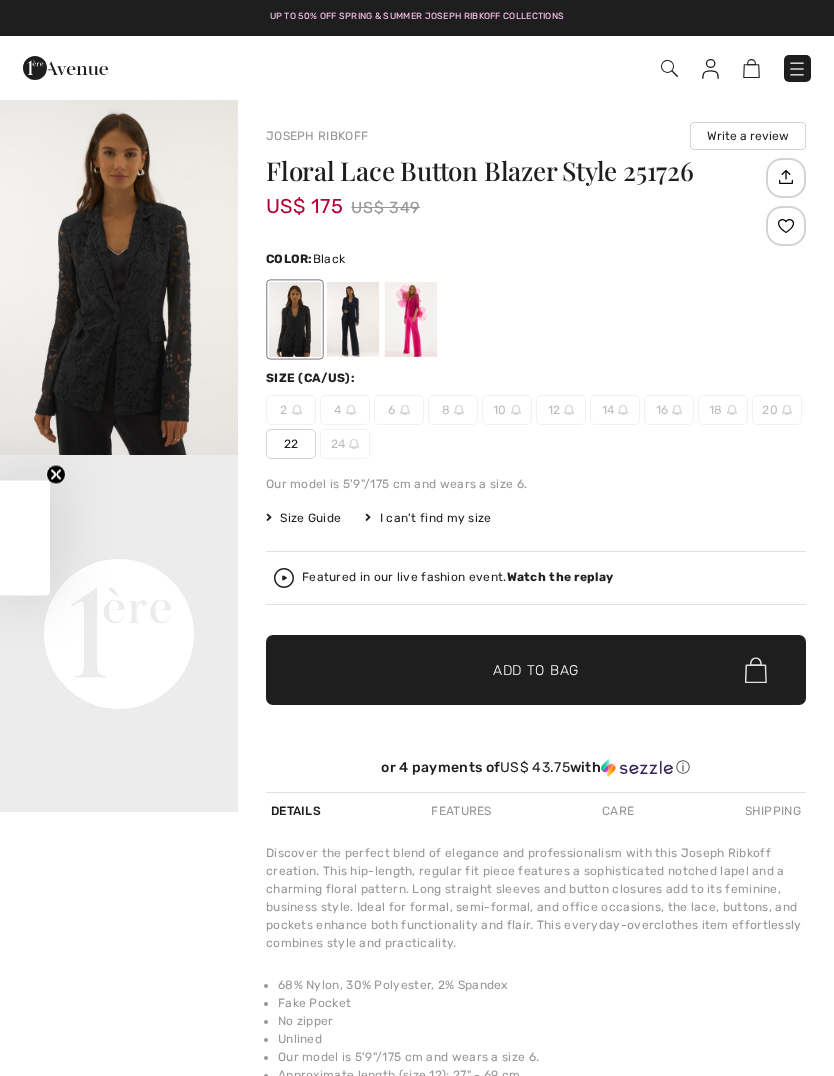 scroll, scrollTop: 0, scrollLeft: 0, axis: both 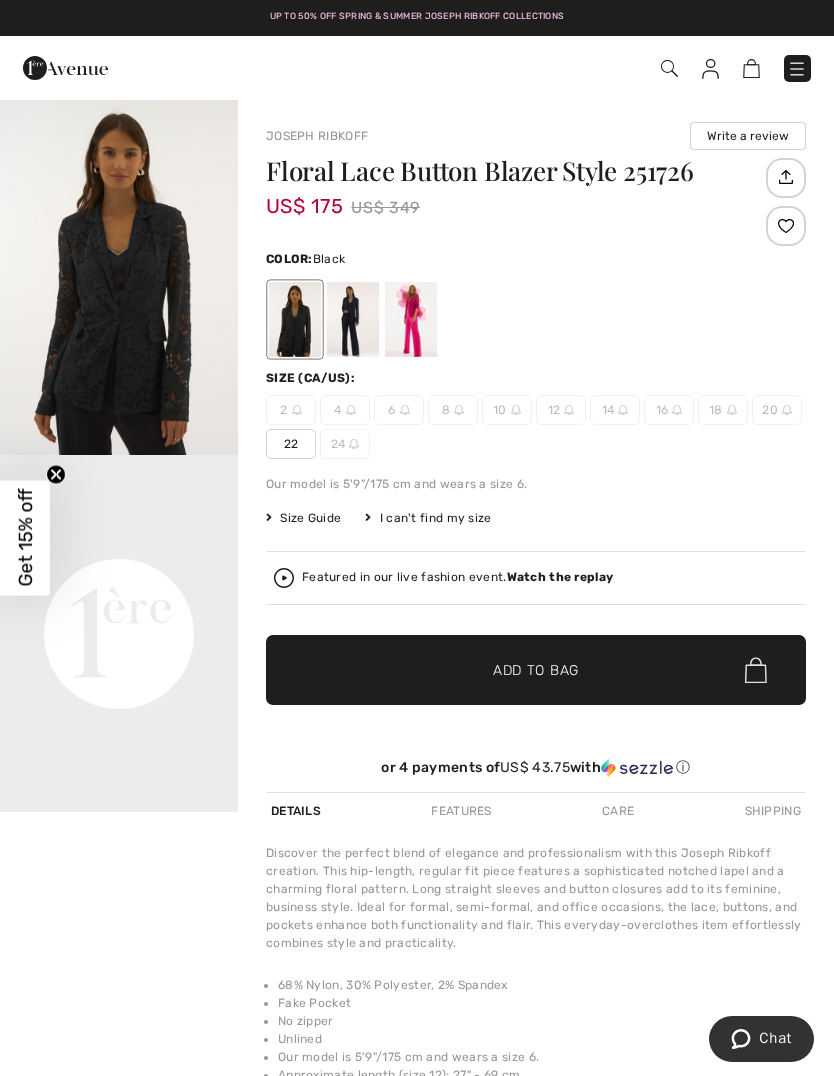 click at bounding box center [411, 319] 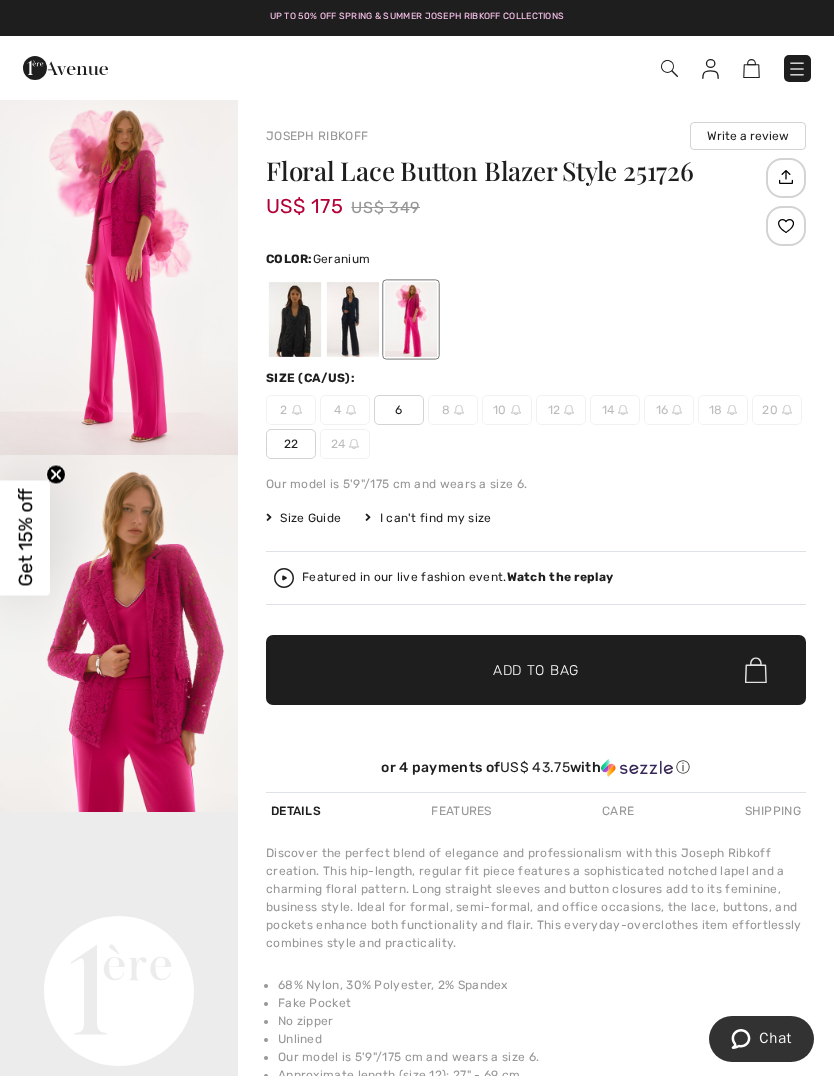 click at bounding box center [119, 633] 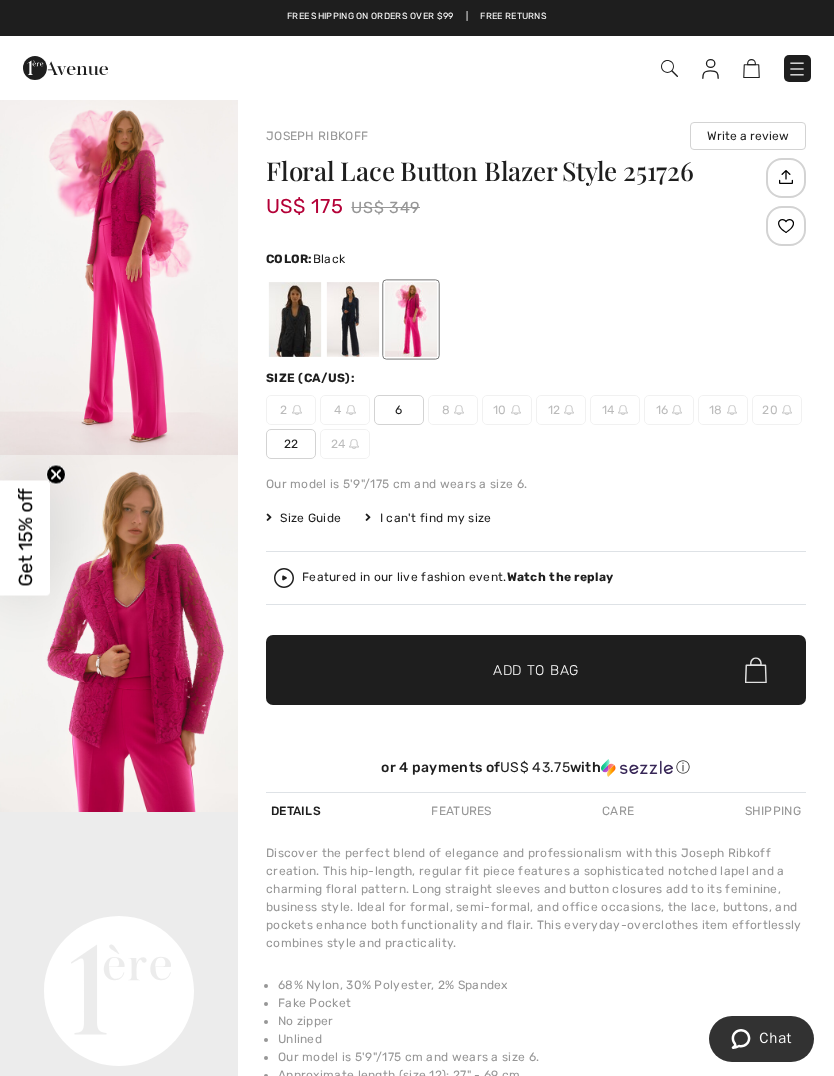 click at bounding box center (295, 319) 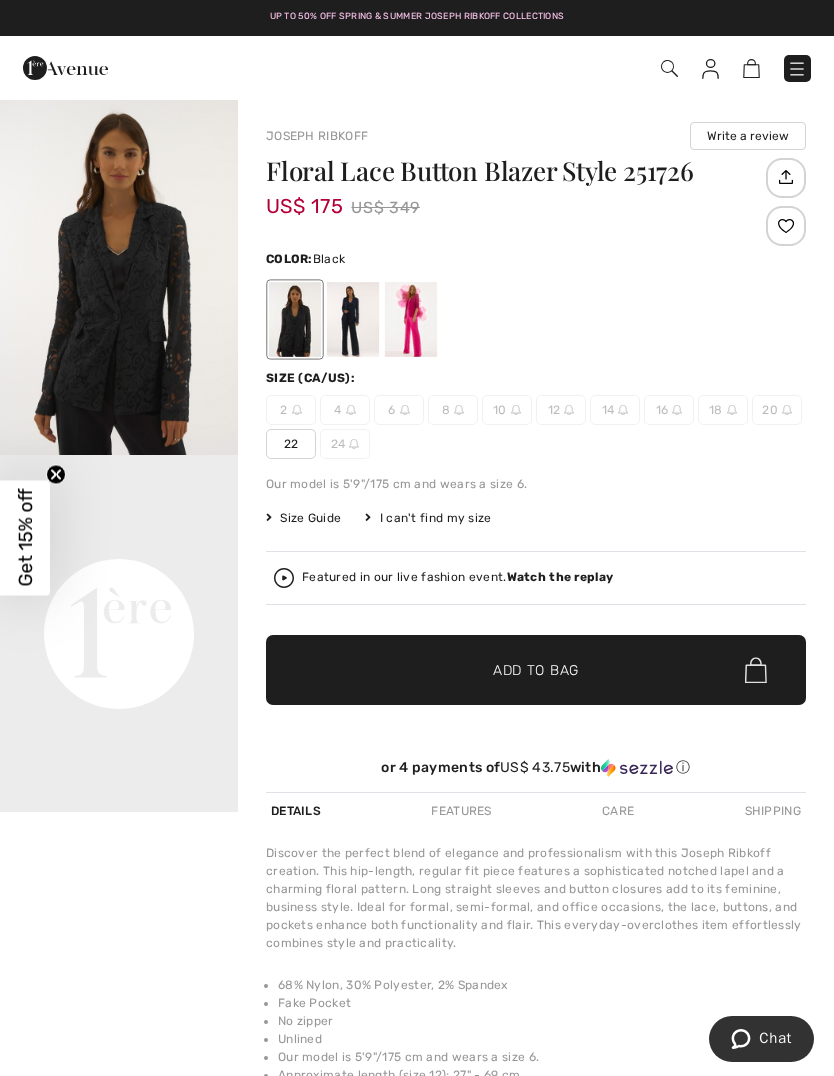 click at bounding box center [119, 276] 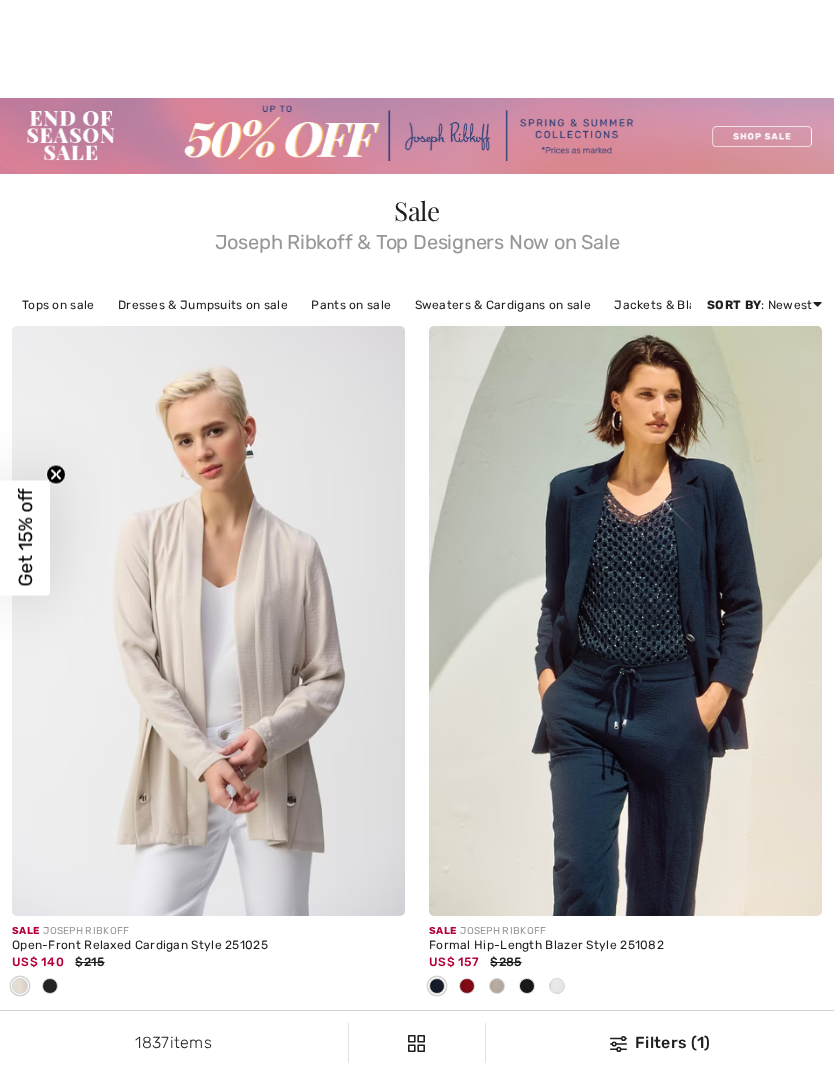 scroll, scrollTop: 4448, scrollLeft: 0, axis: vertical 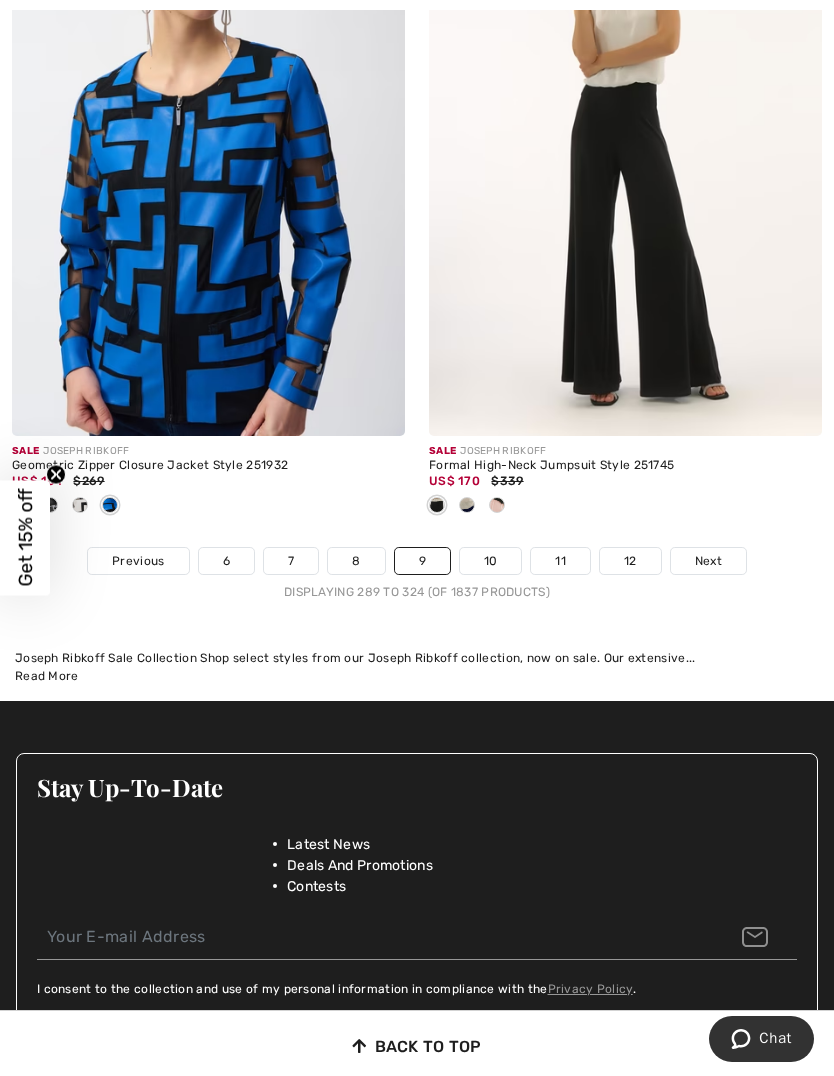 click on "10" at bounding box center (491, 561) 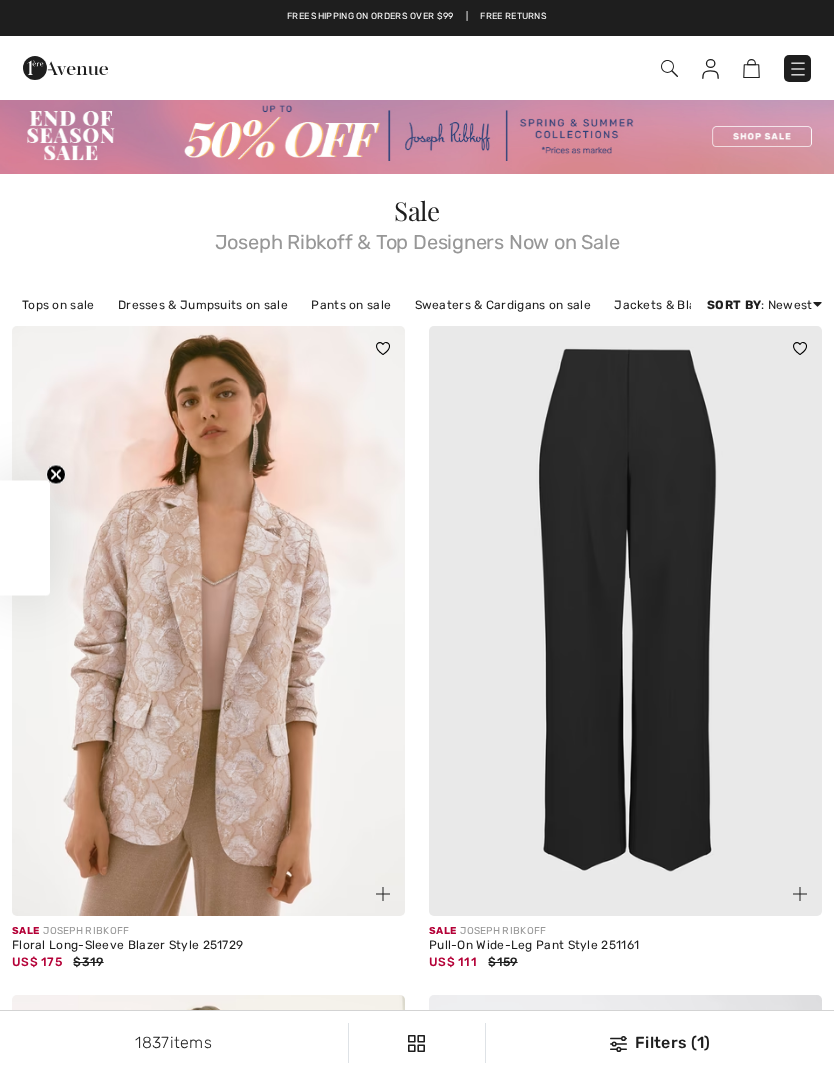 scroll, scrollTop: 440, scrollLeft: 0, axis: vertical 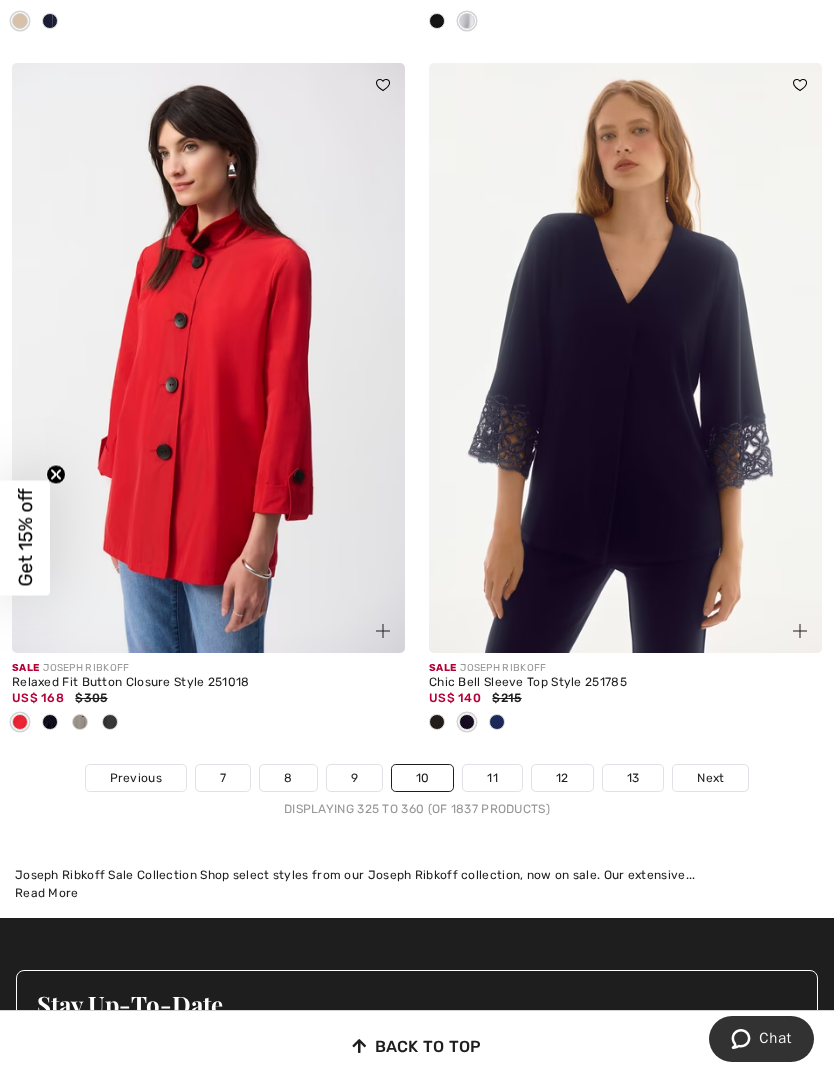 click on "11" at bounding box center (492, 778) 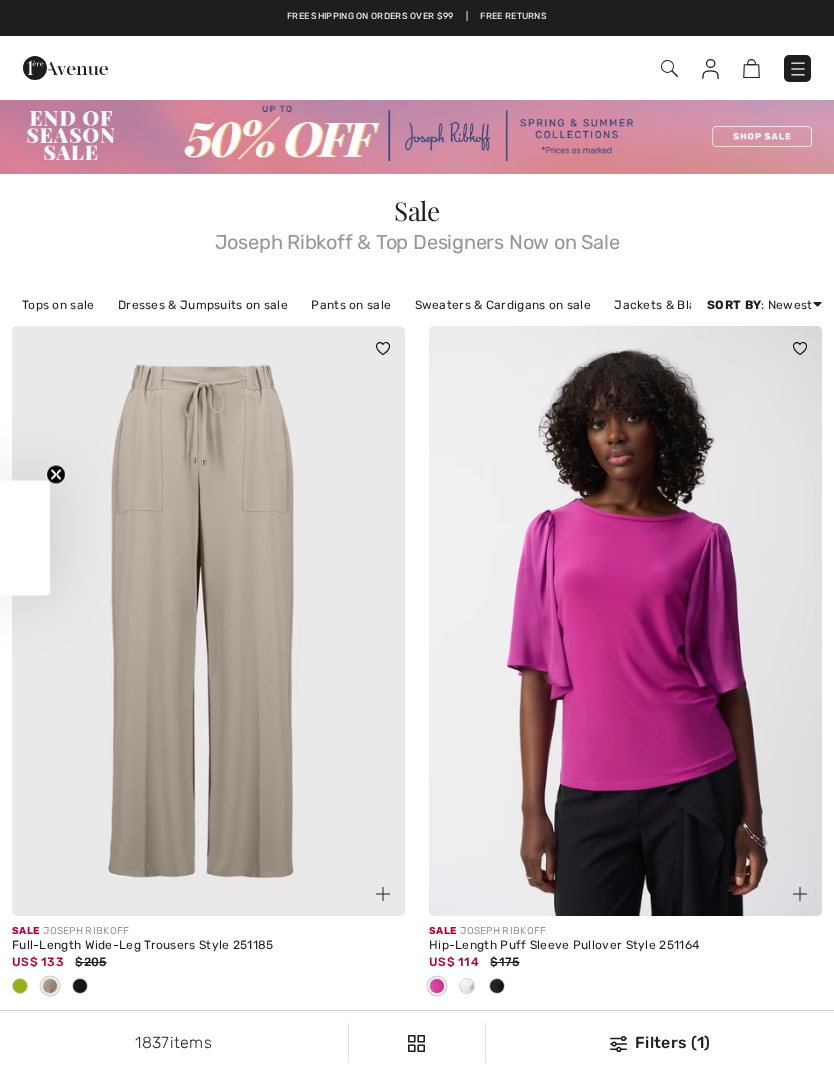 checkbox on "true" 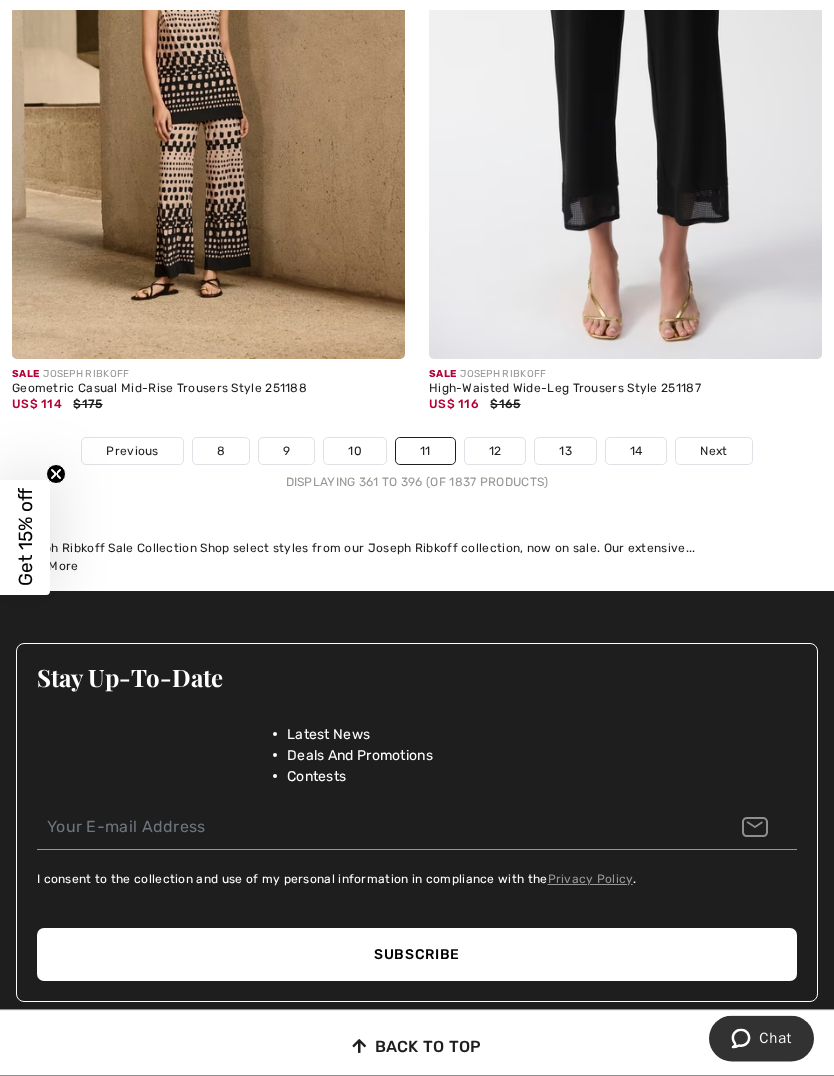 scroll, scrollTop: 12413, scrollLeft: 0, axis: vertical 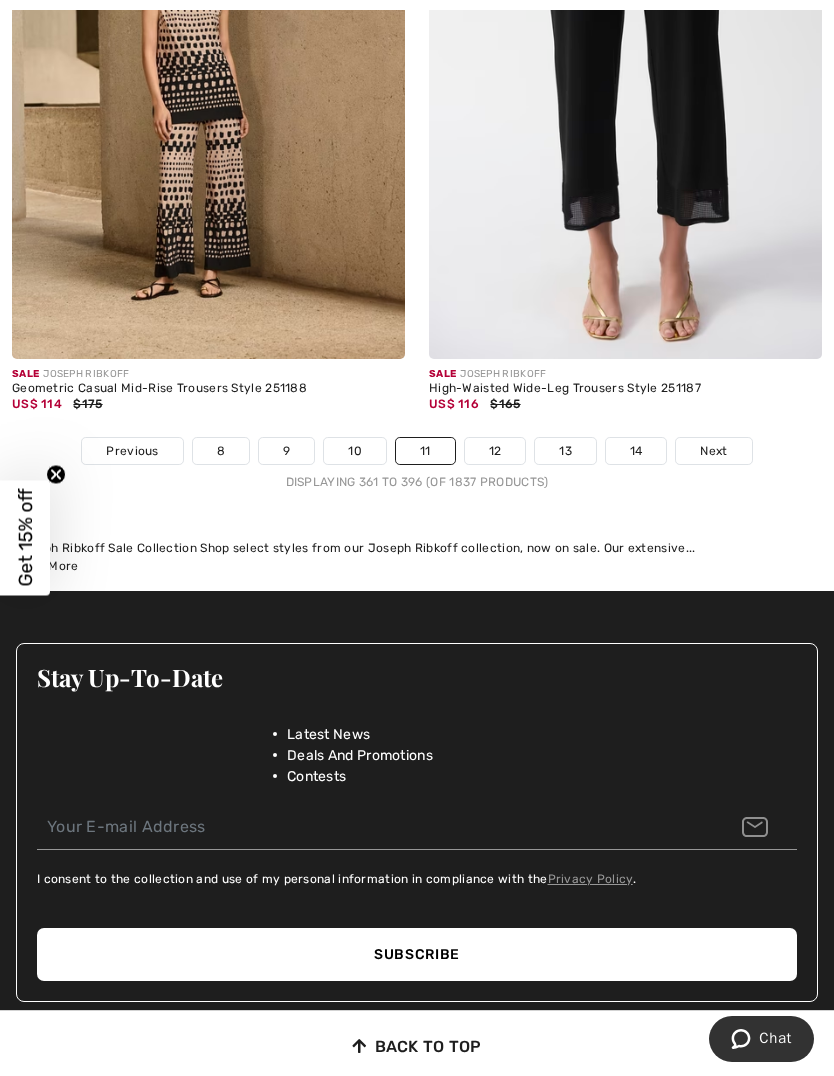 click on "12" at bounding box center [495, 451] 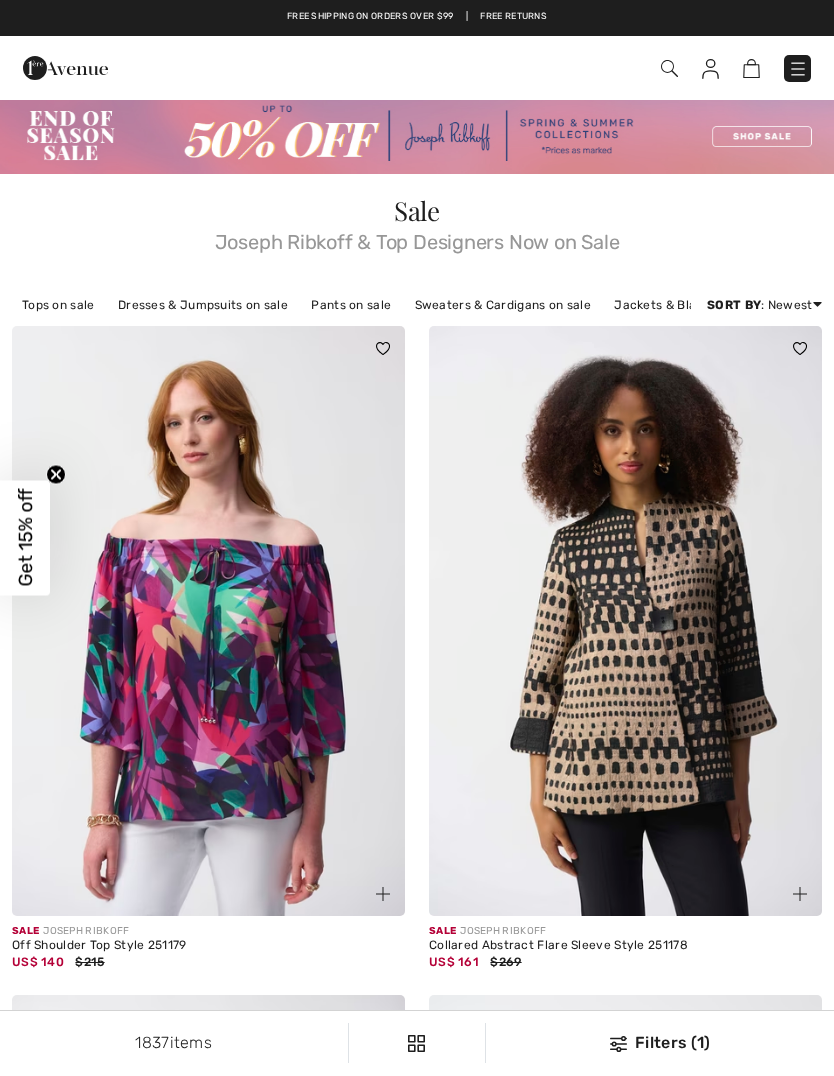 checkbox on "true" 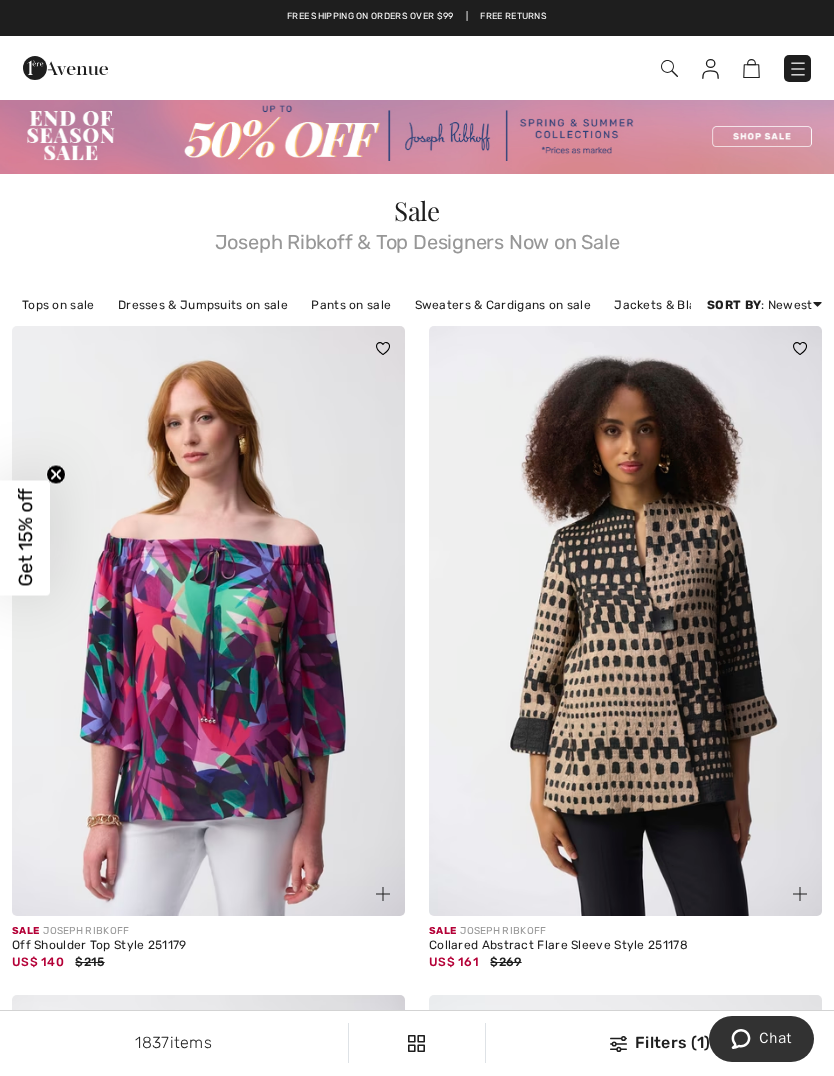 scroll, scrollTop: 0, scrollLeft: 0, axis: both 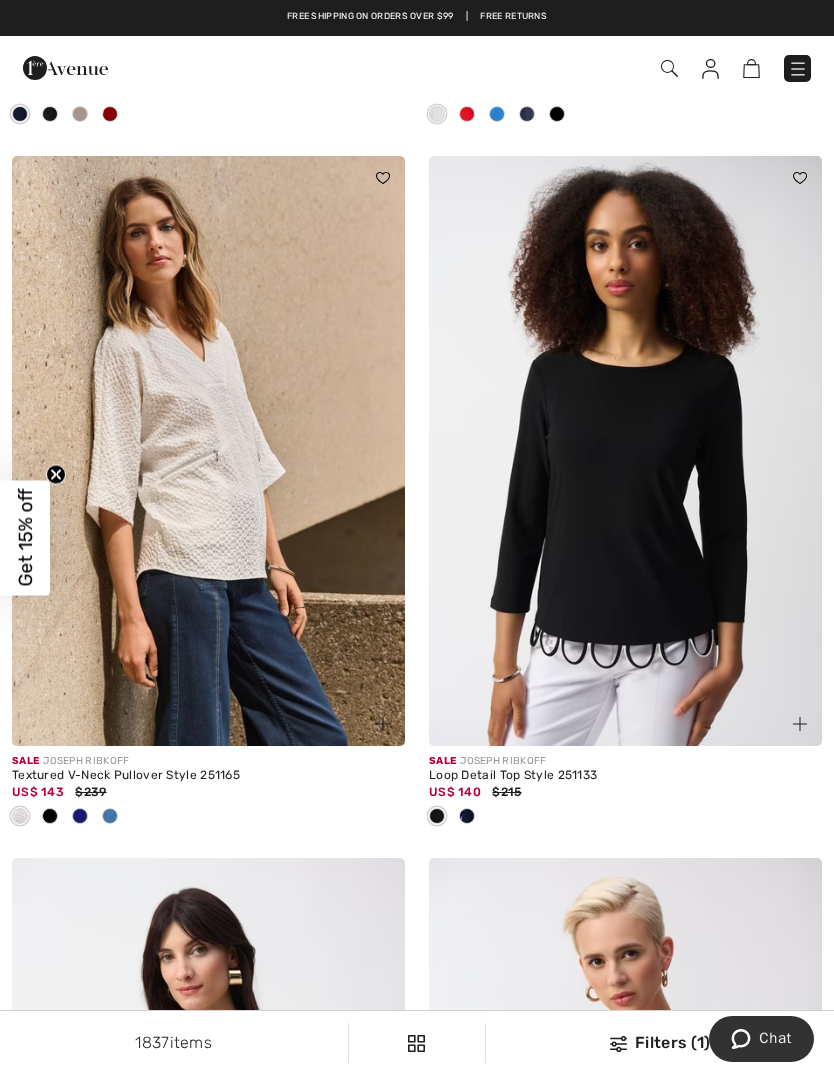 click at bounding box center (625, 451) 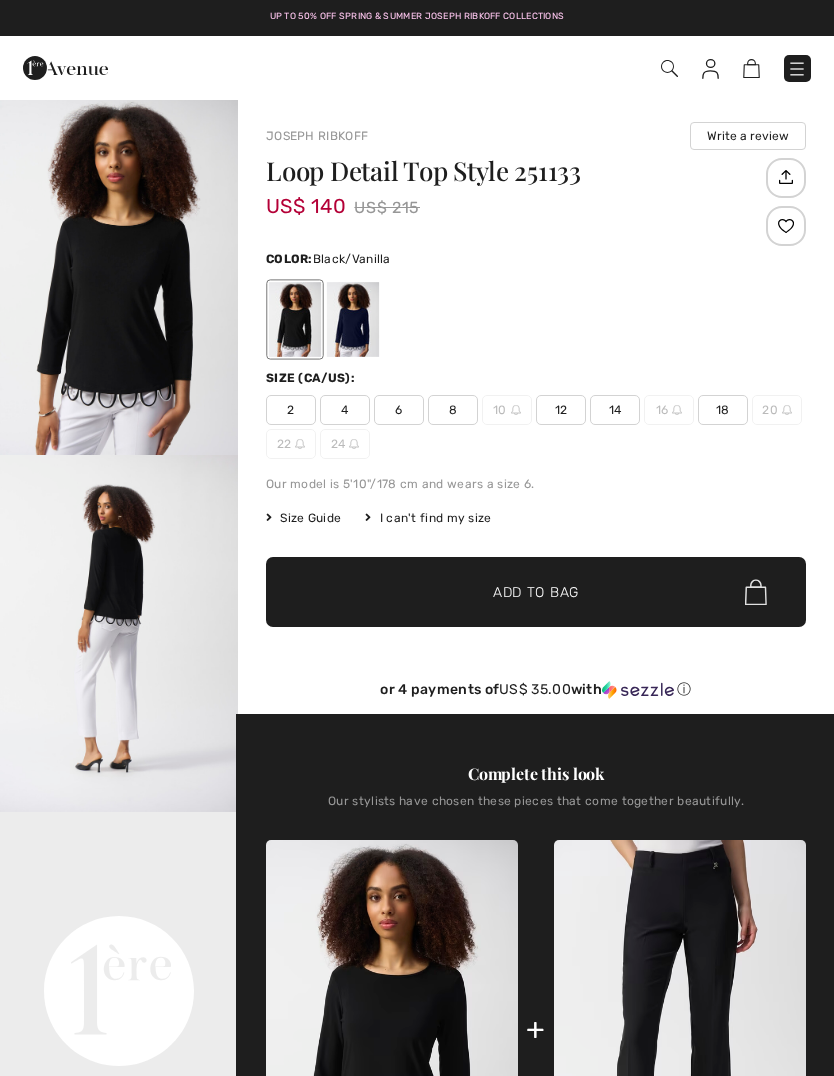scroll, scrollTop: 0, scrollLeft: 0, axis: both 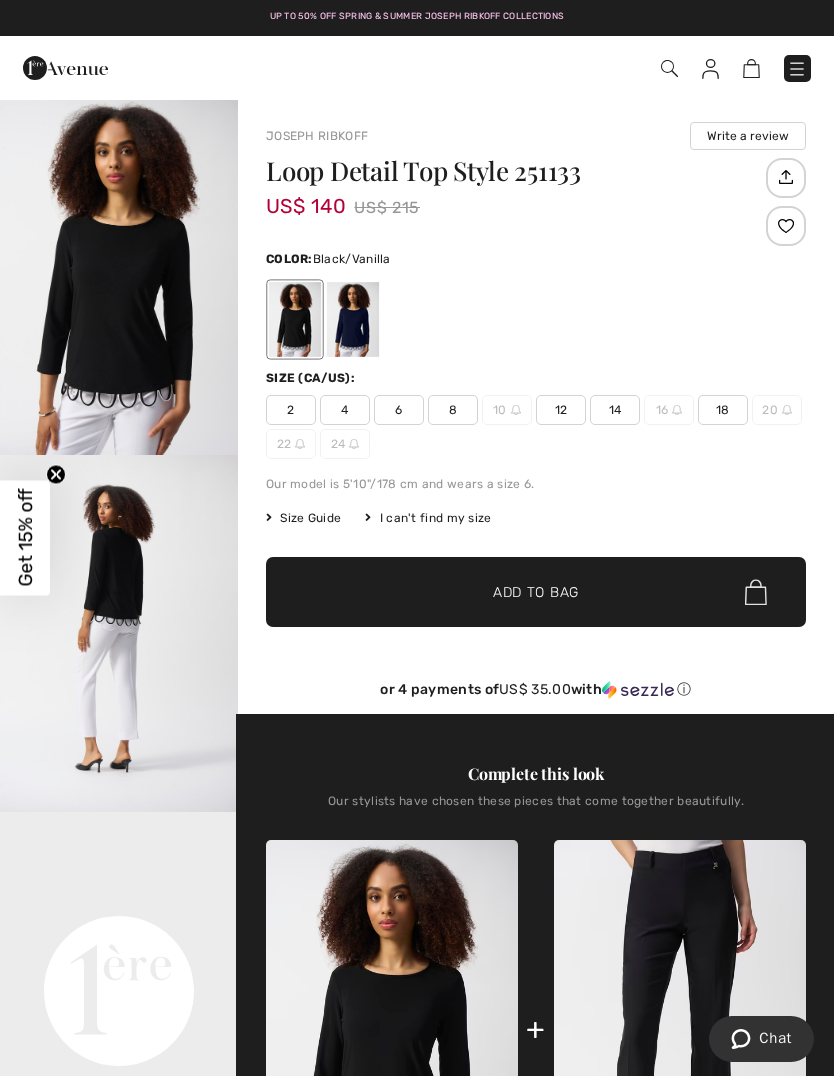 click at bounding box center (119, 276) 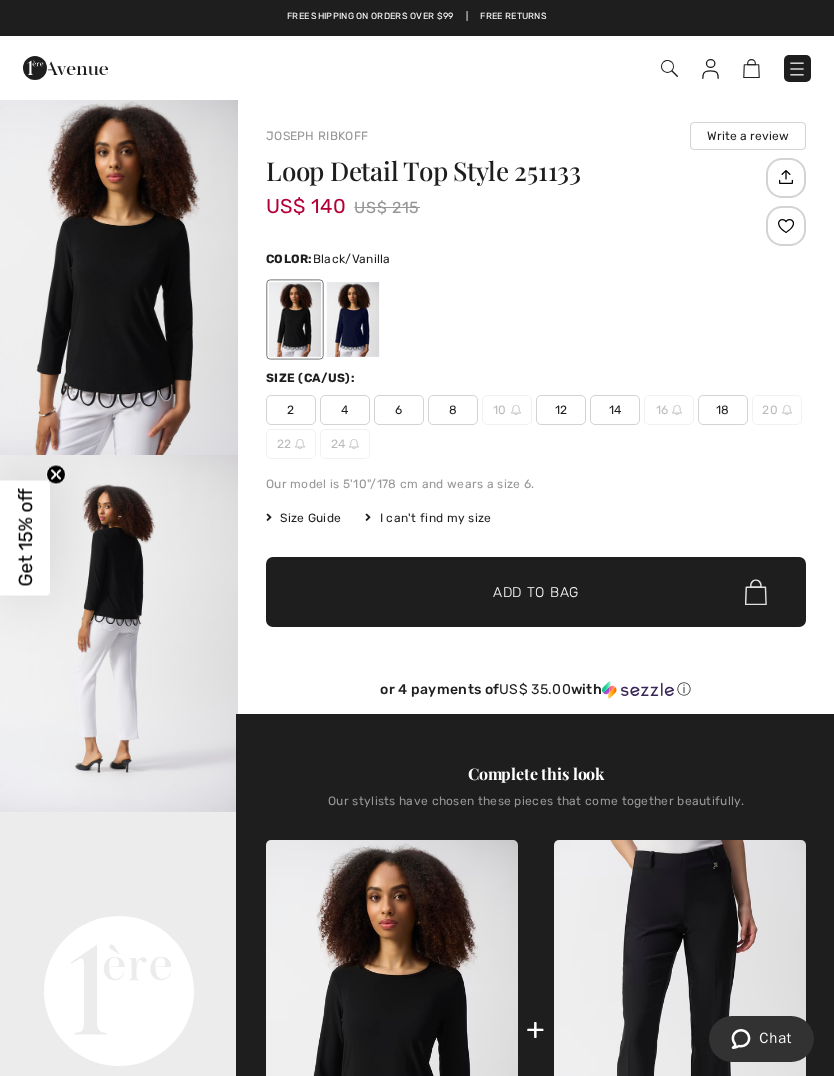 click on "Size Guide" at bounding box center [303, 518] 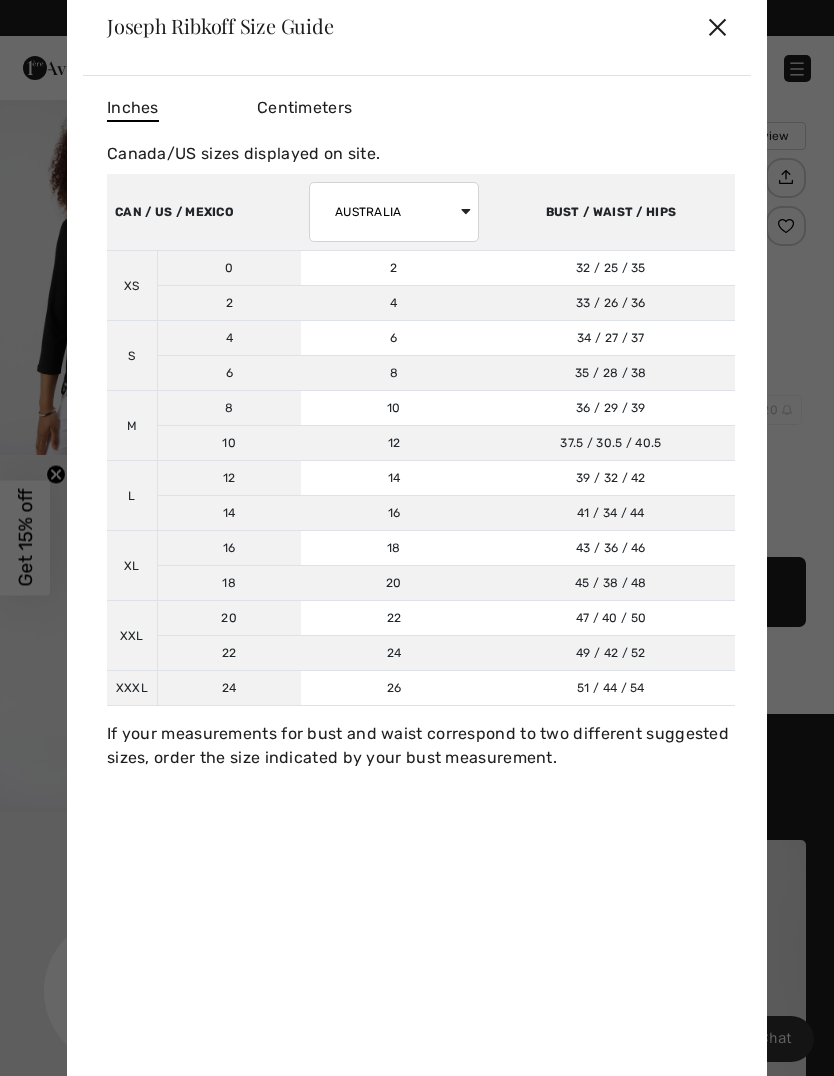 click on "Joseph Ribkoff Size Guide ✕" at bounding box center (417, 26) 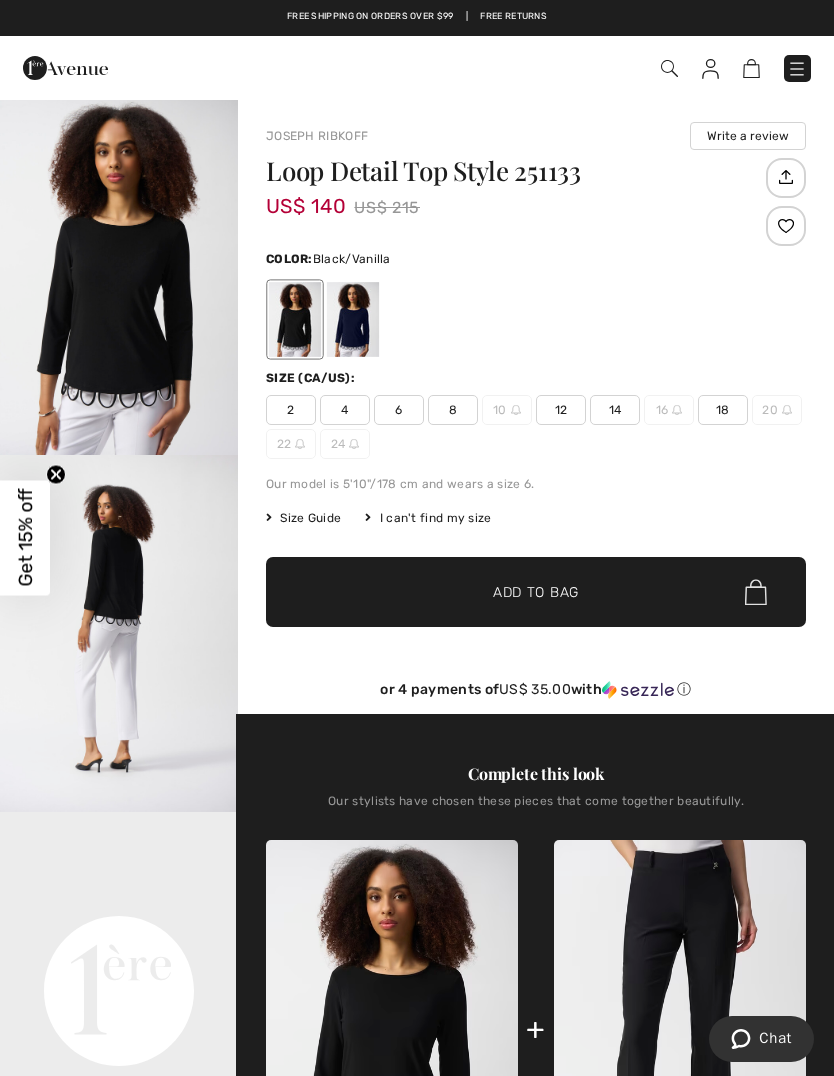 click on "14" at bounding box center (615, 410) 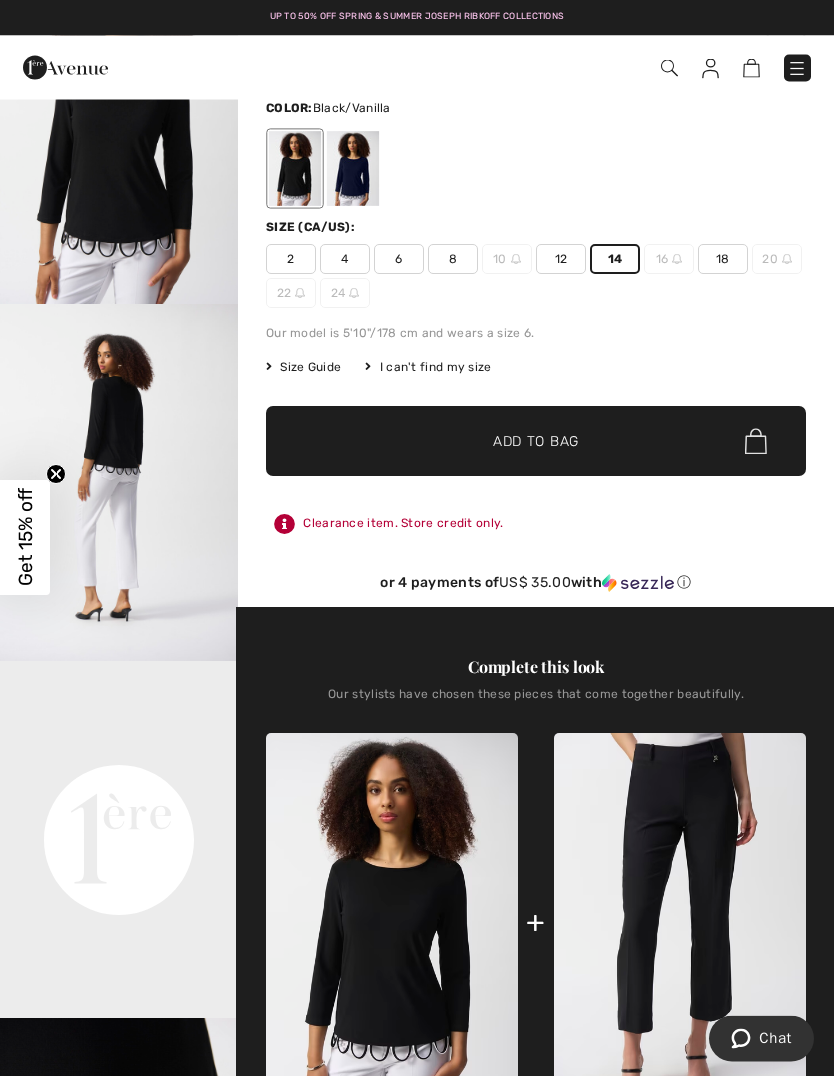 scroll, scrollTop: 0, scrollLeft: 0, axis: both 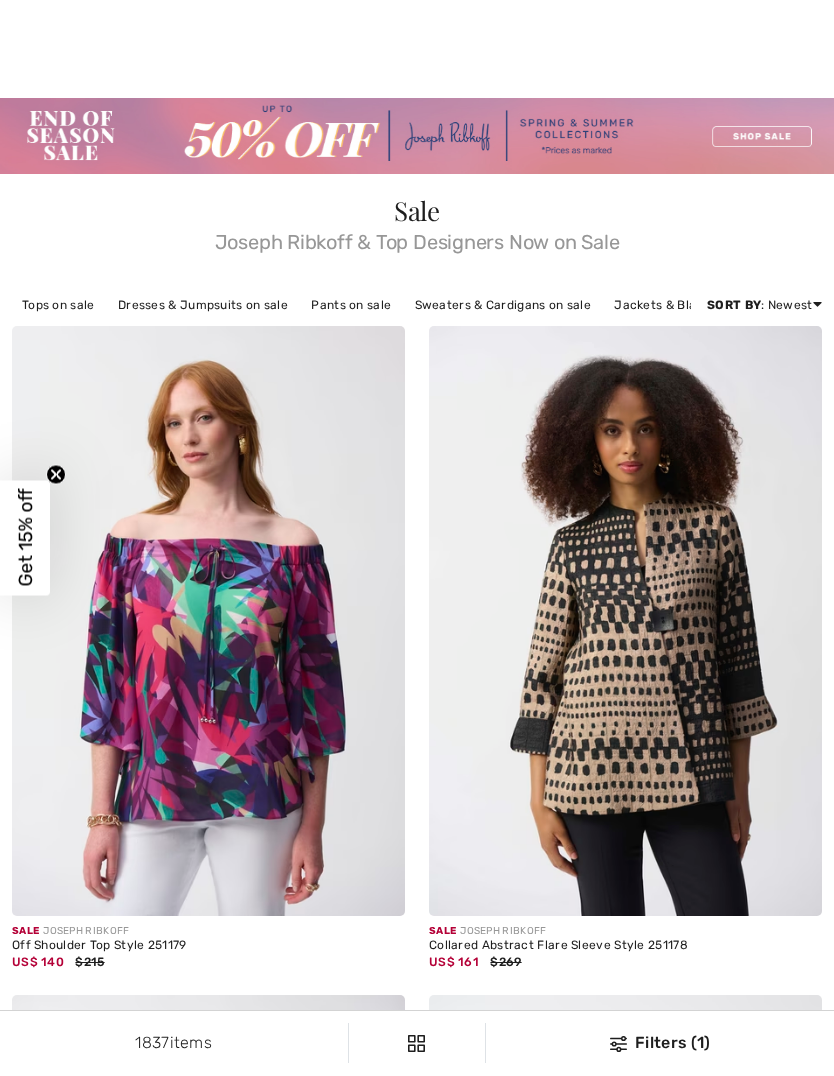 checkbox on "true" 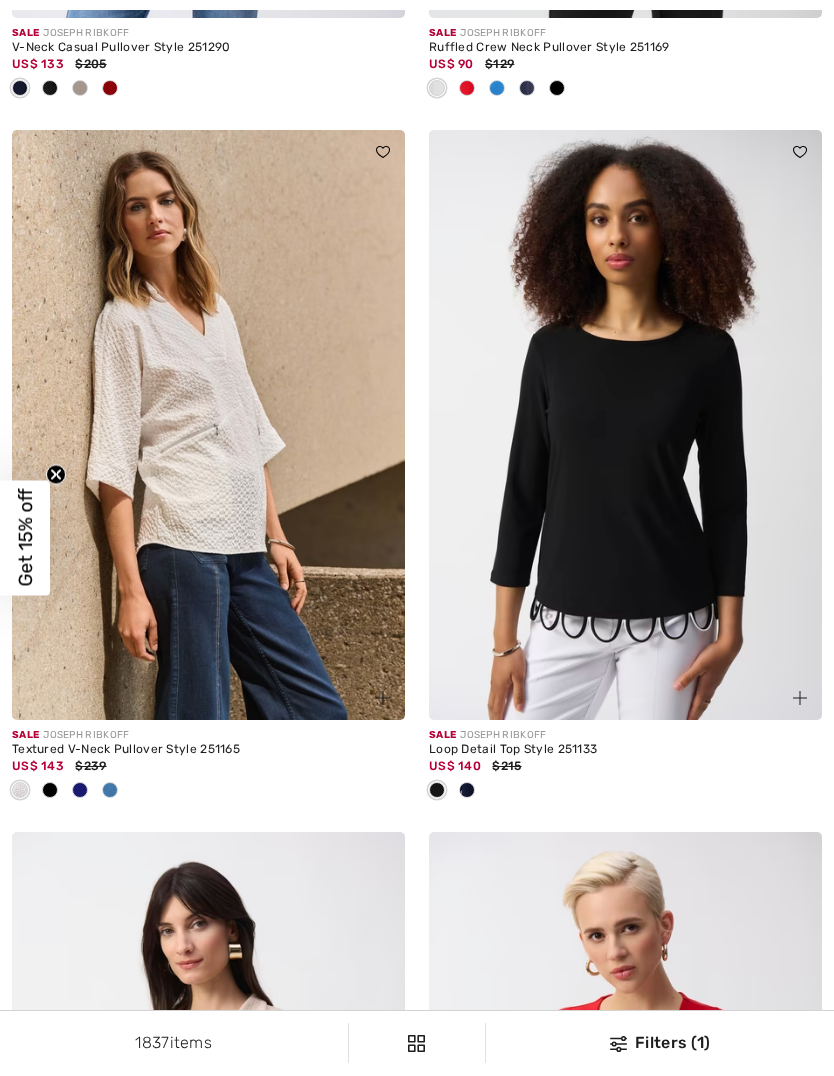 scroll, scrollTop: 0, scrollLeft: 0, axis: both 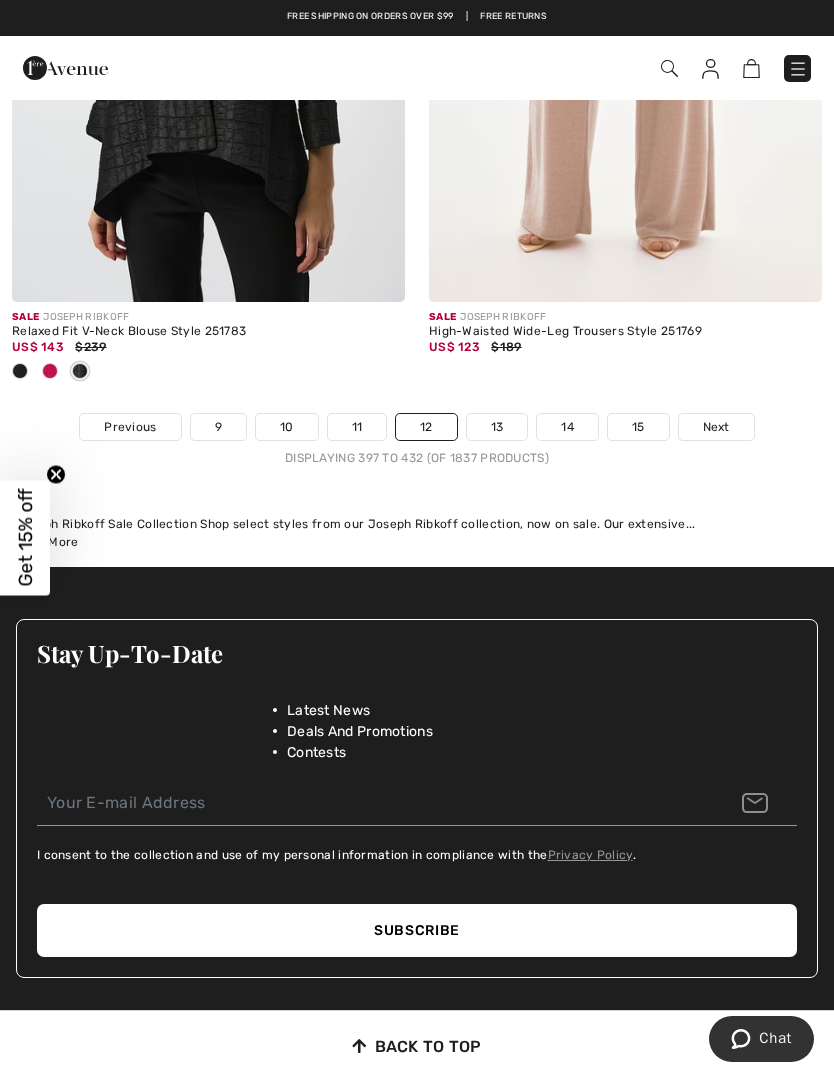 click on "13" at bounding box center [497, 427] 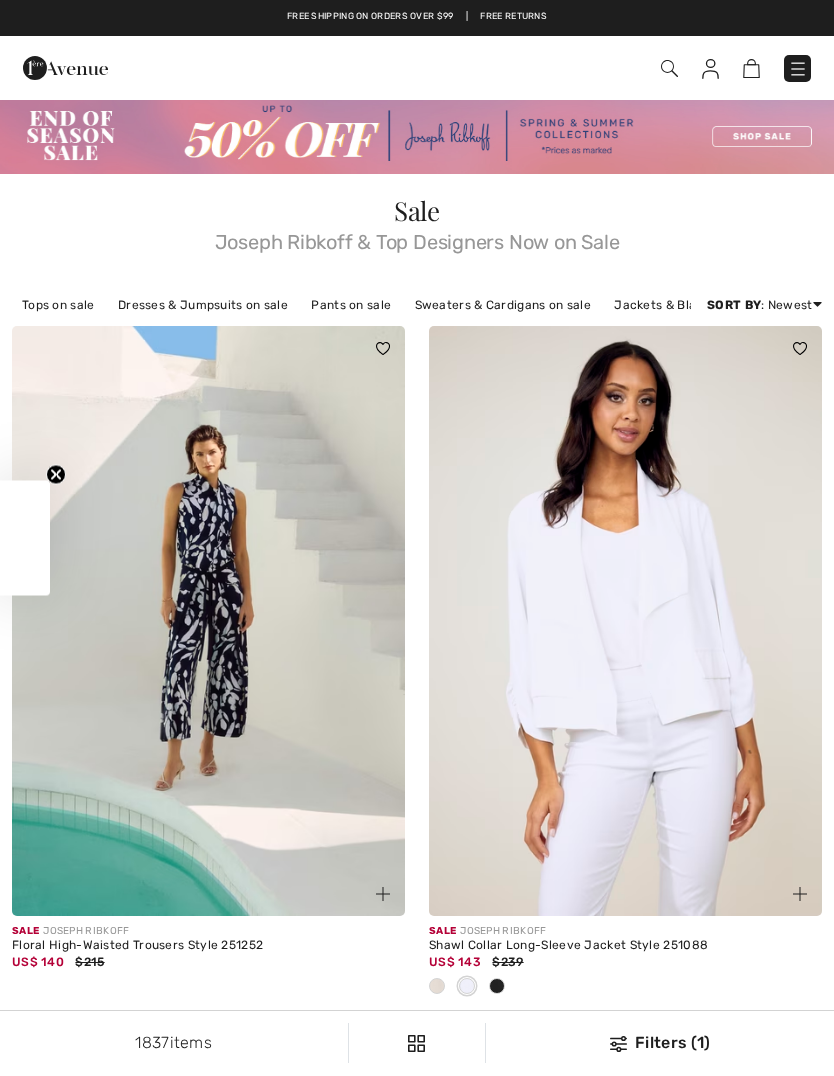 checkbox on "true" 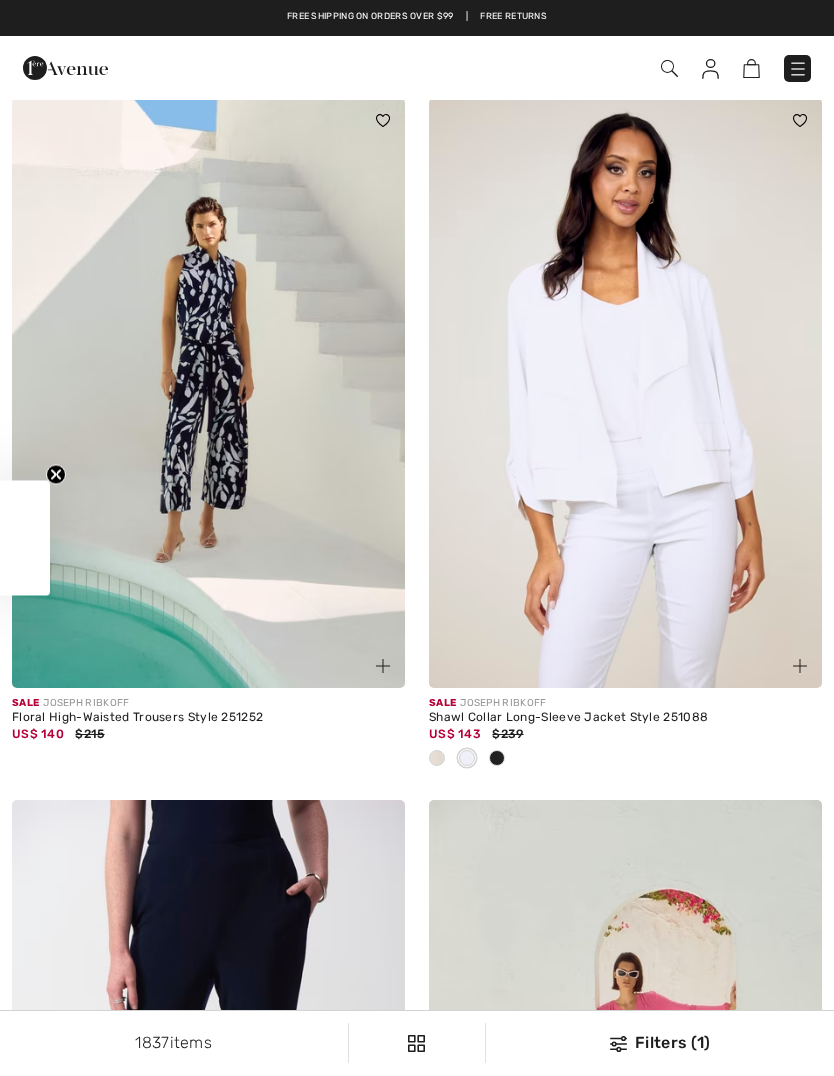 scroll, scrollTop: 0, scrollLeft: 0, axis: both 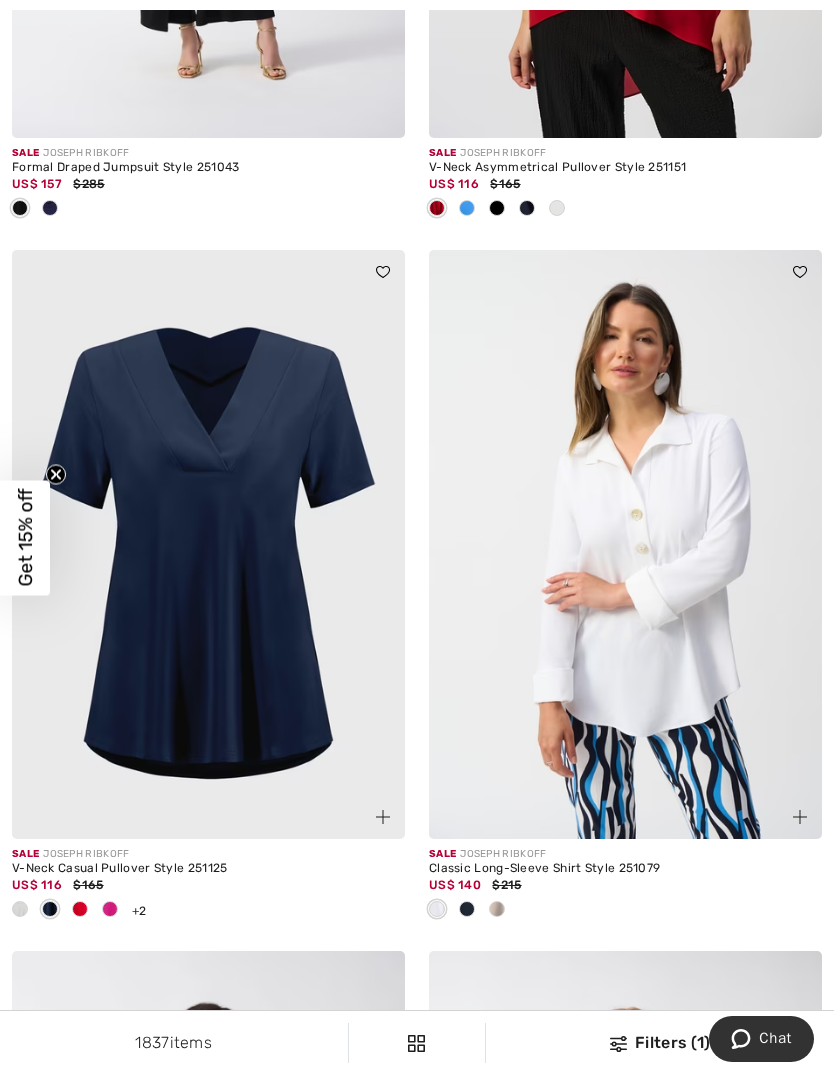 click at bounding box center (467, 910) 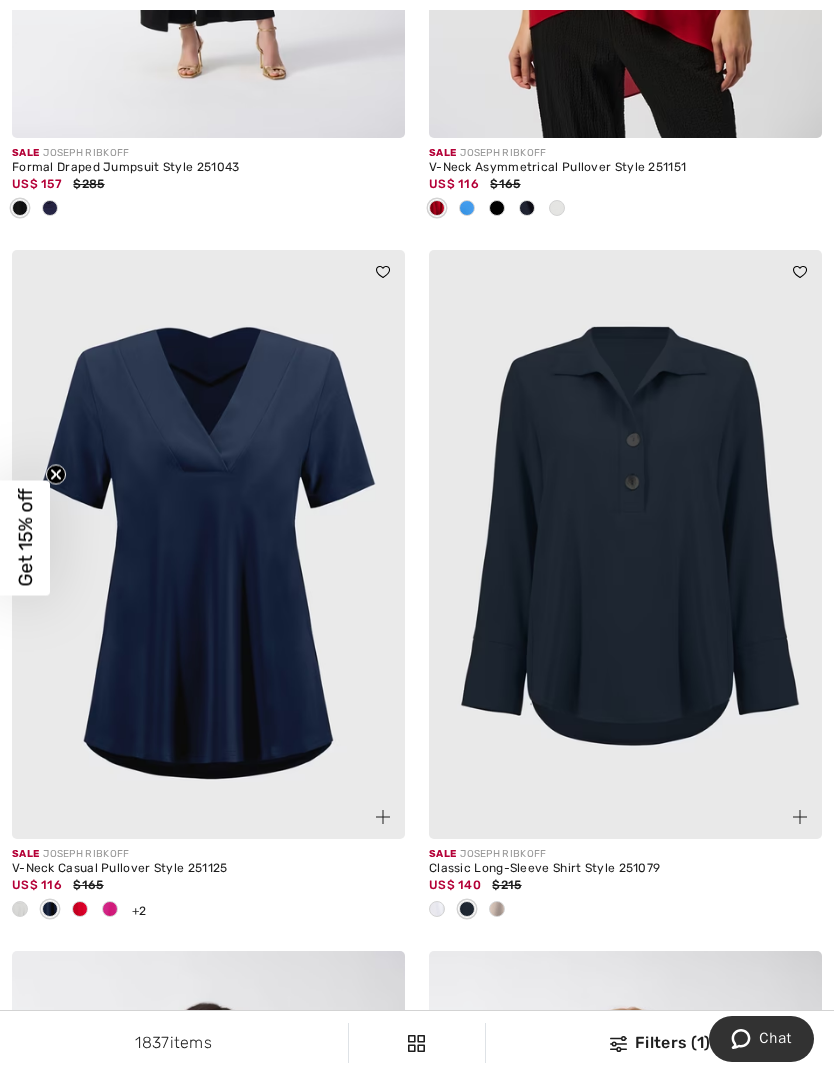 click at bounding box center (497, 910) 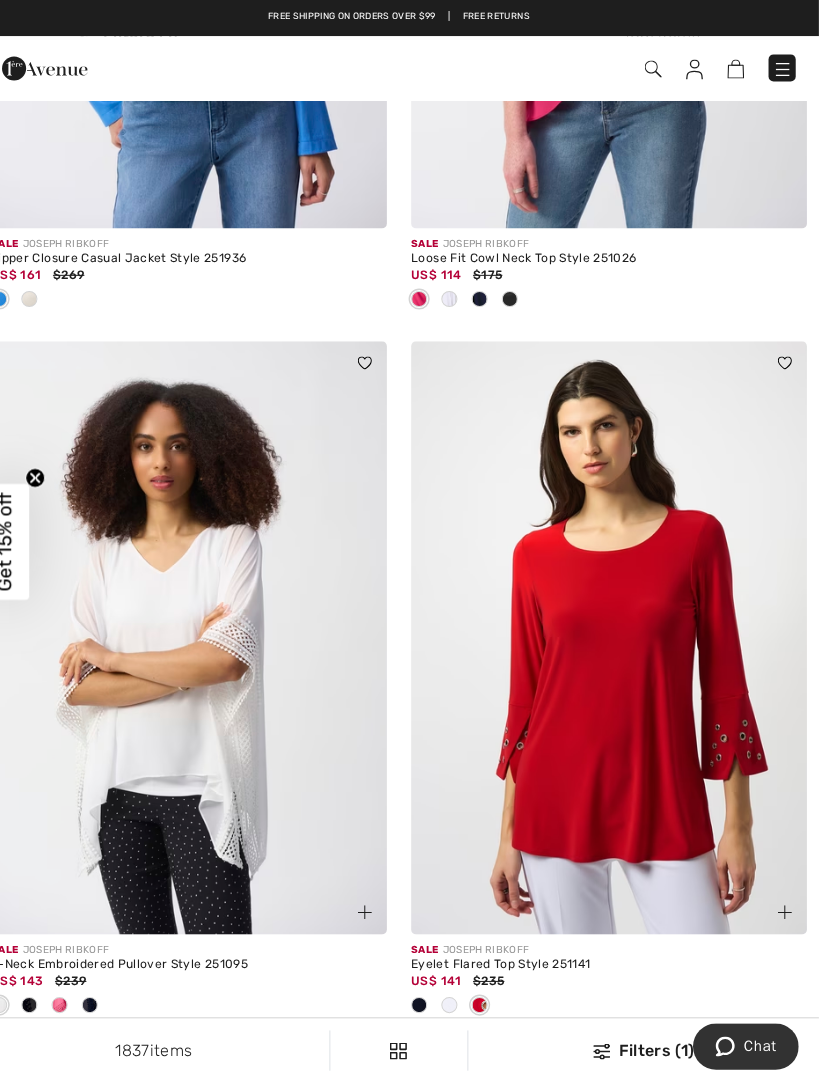scroll, scrollTop: 10615, scrollLeft: 0, axis: vertical 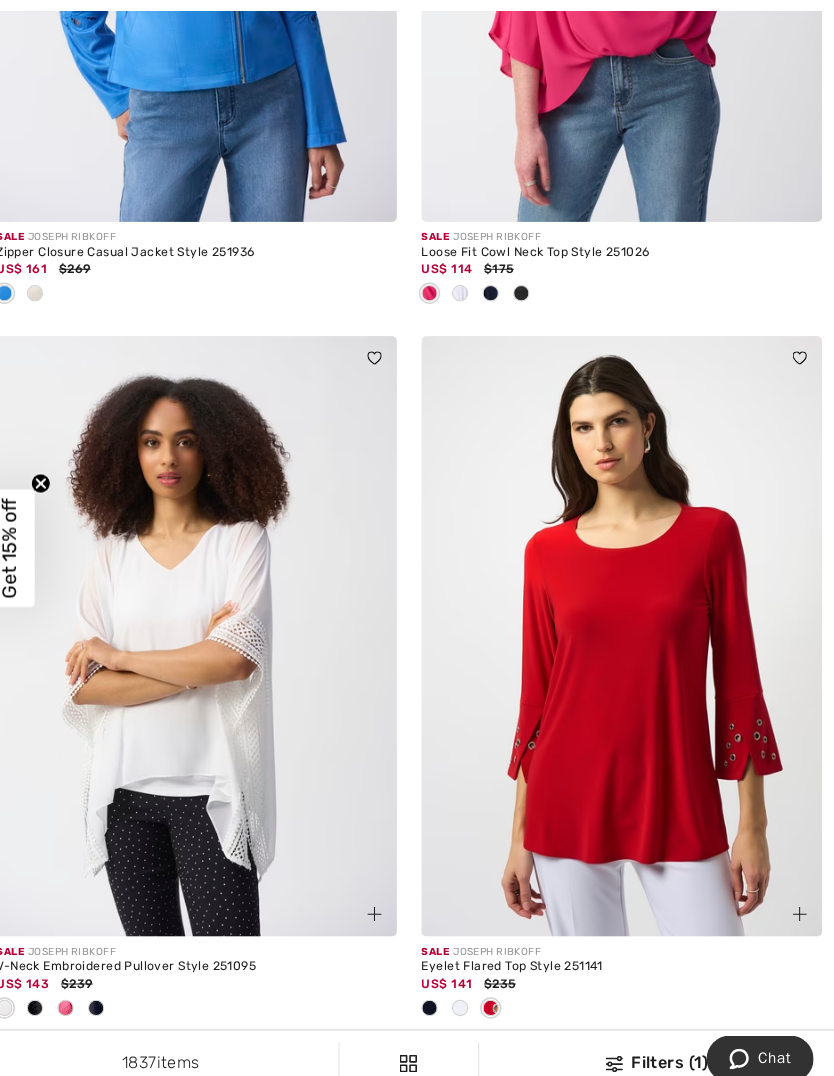click at bounding box center (625, 625) 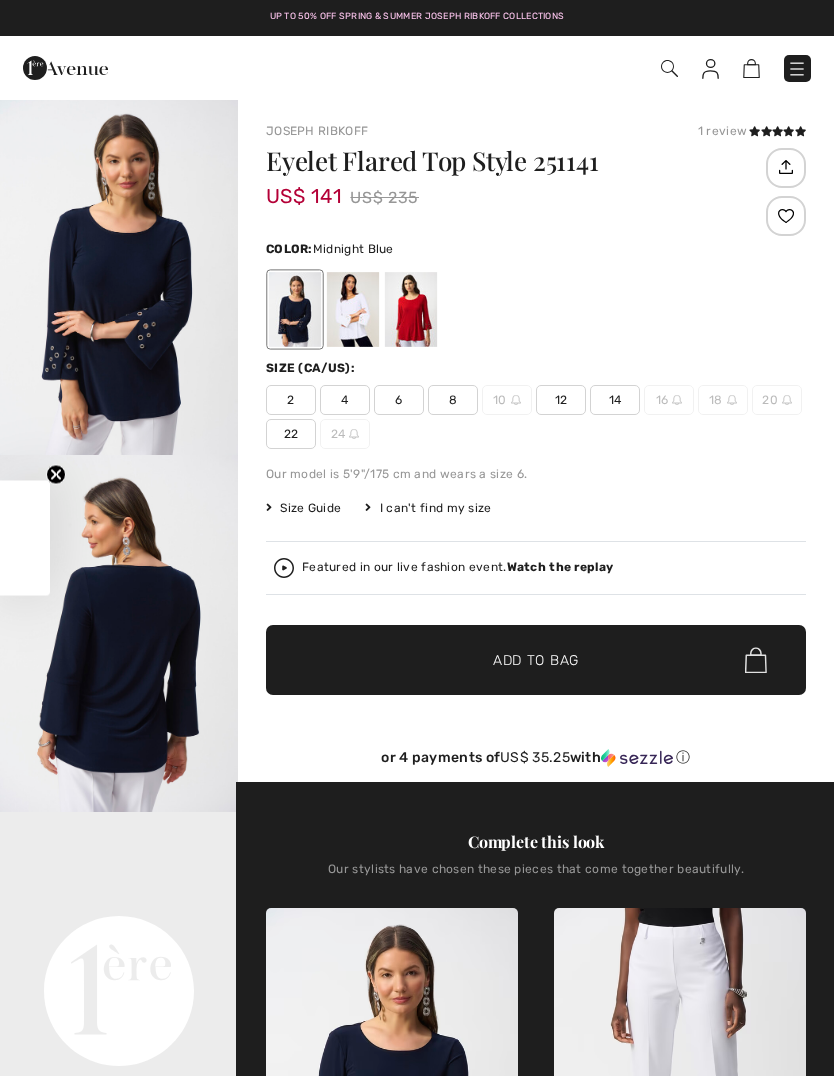 scroll, scrollTop: 0, scrollLeft: 0, axis: both 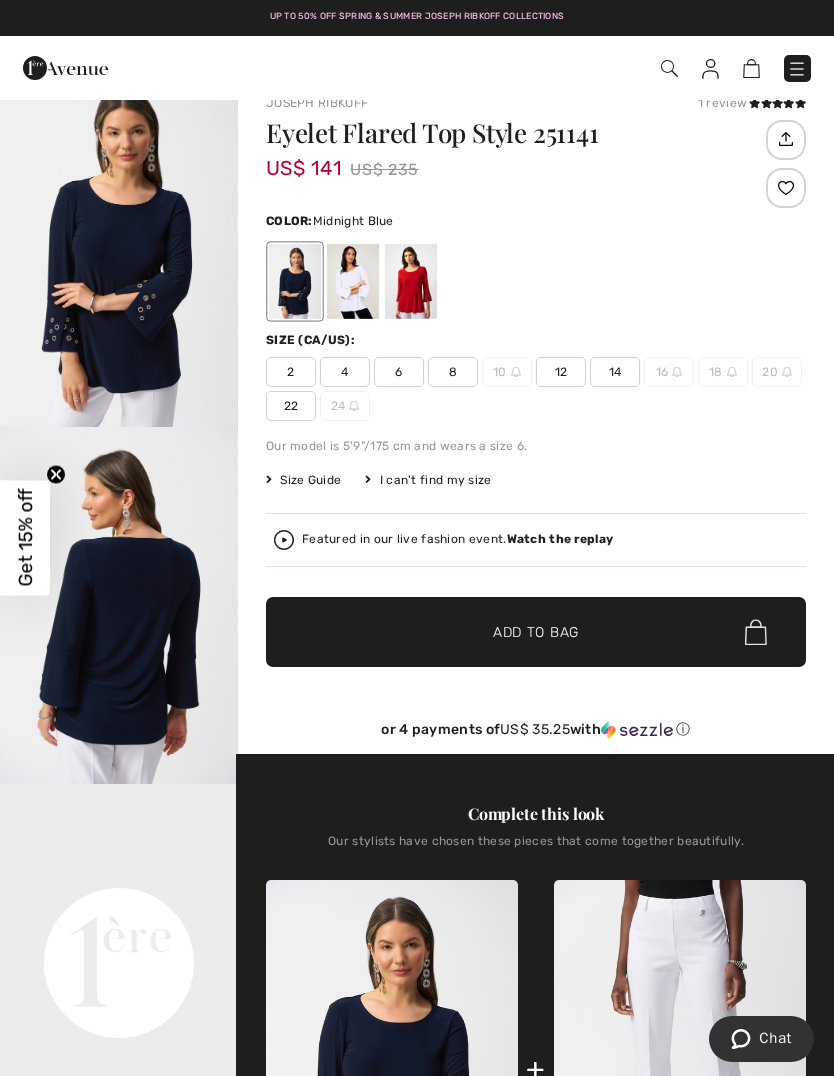 click at bounding box center [411, 281] 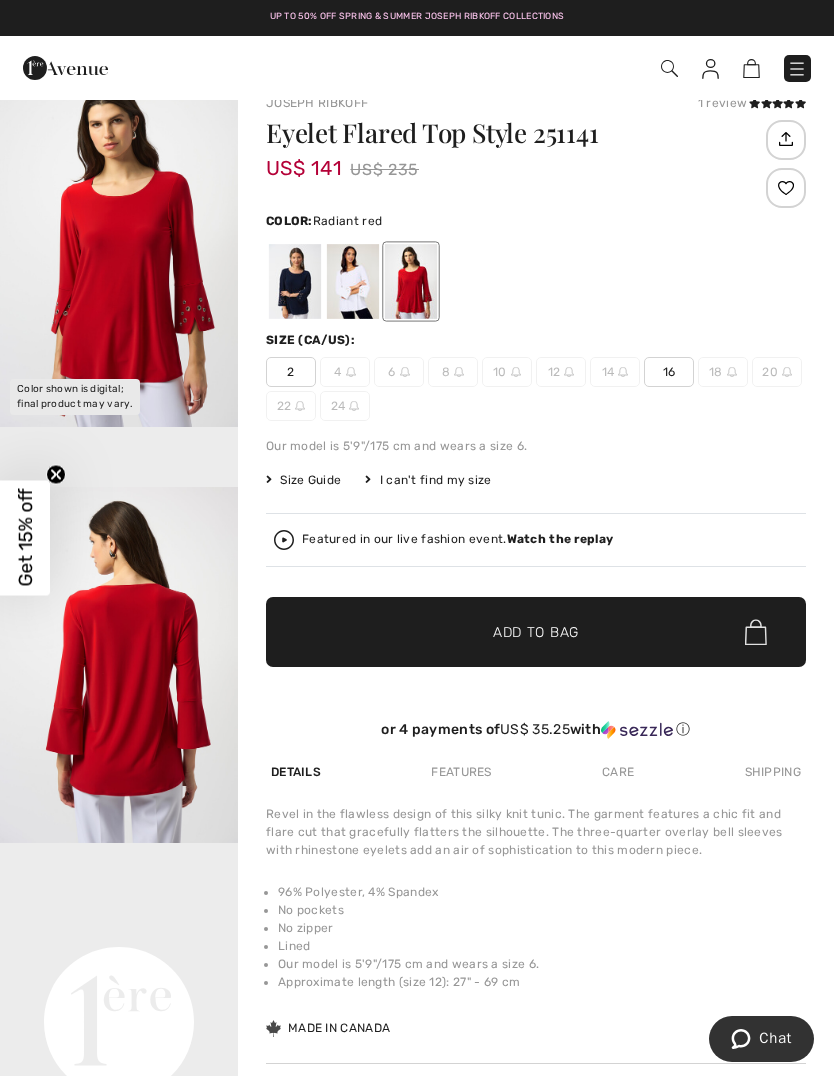 click at bounding box center [353, 281] 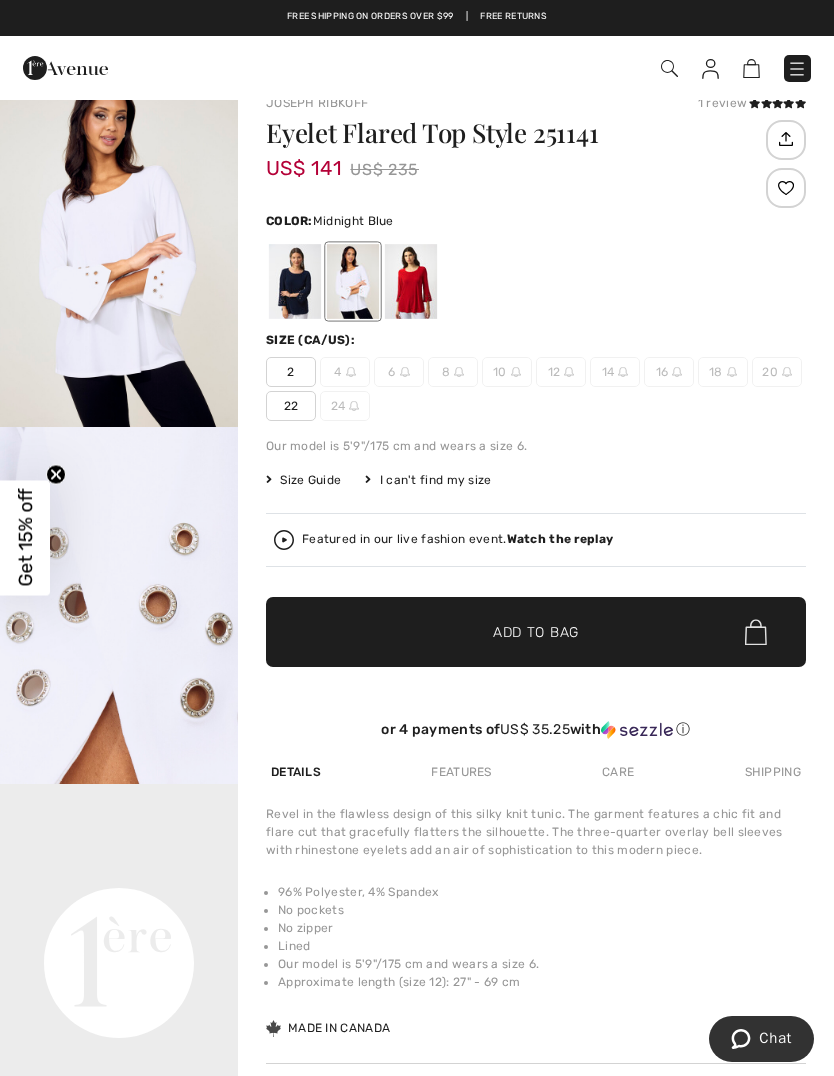 click at bounding box center [295, 281] 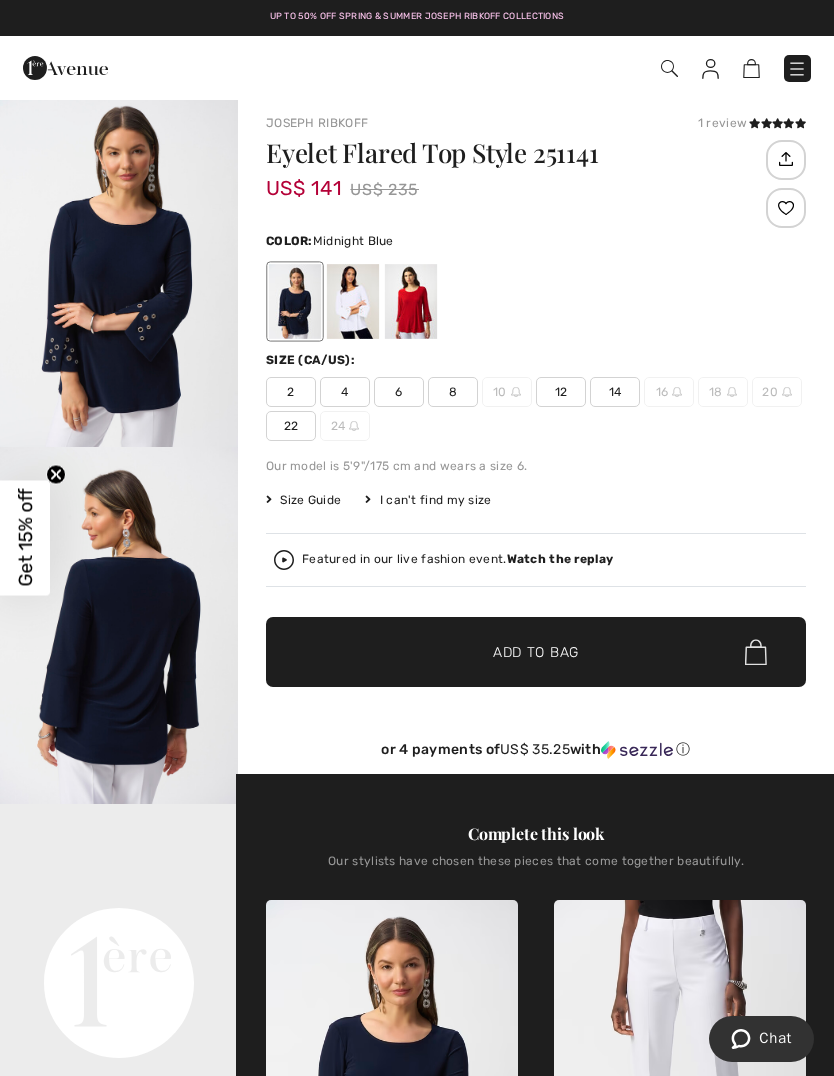 scroll, scrollTop: 0, scrollLeft: 0, axis: both 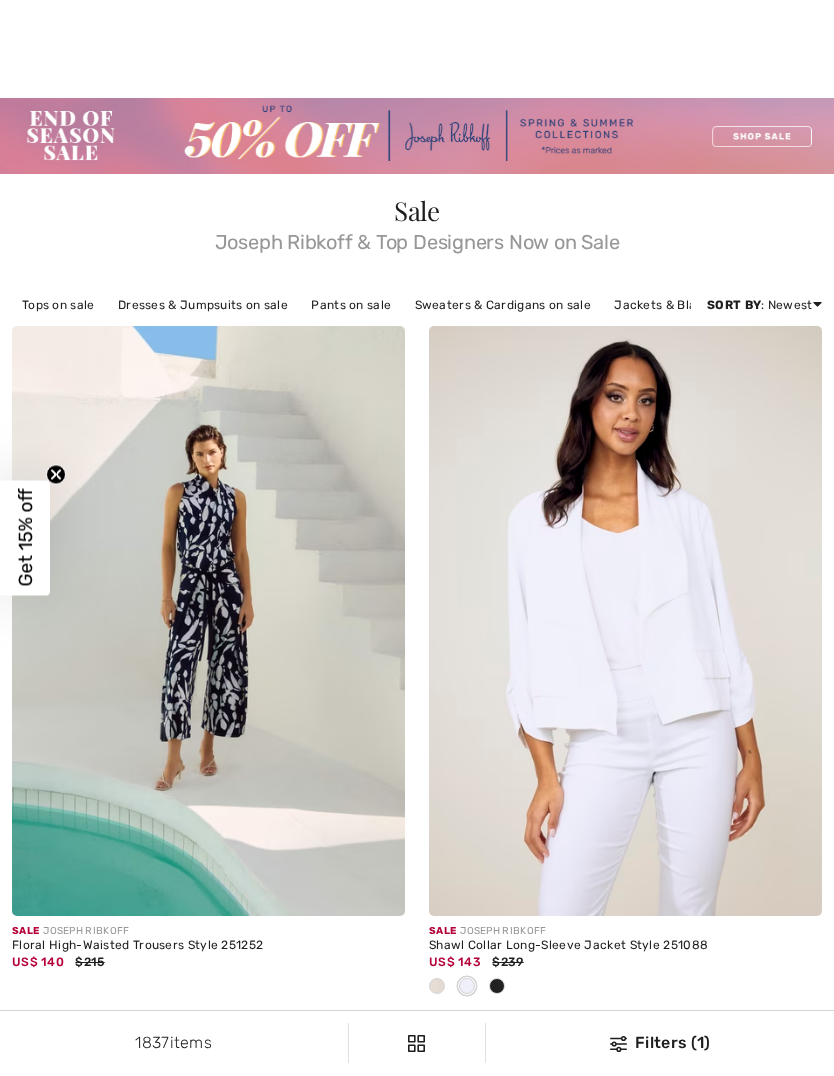 checkbox on "true" 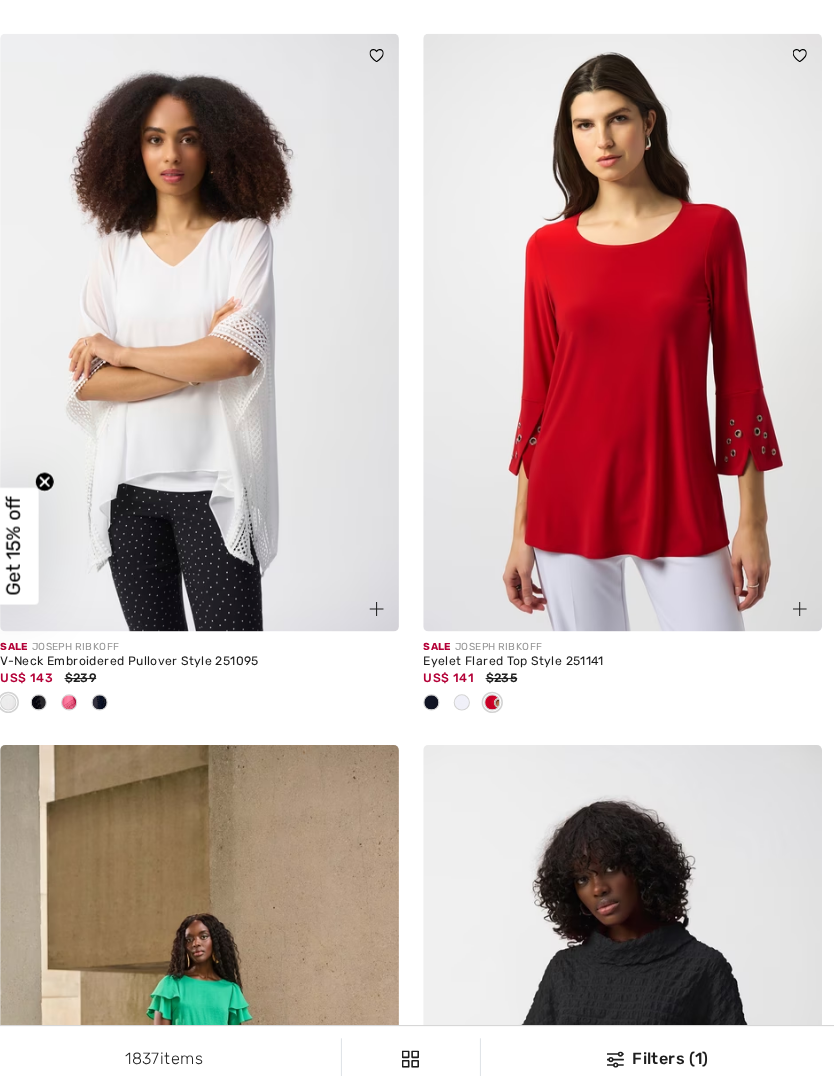 scroll, scrollTop: 0, scrollLeft: 0, axis: both 